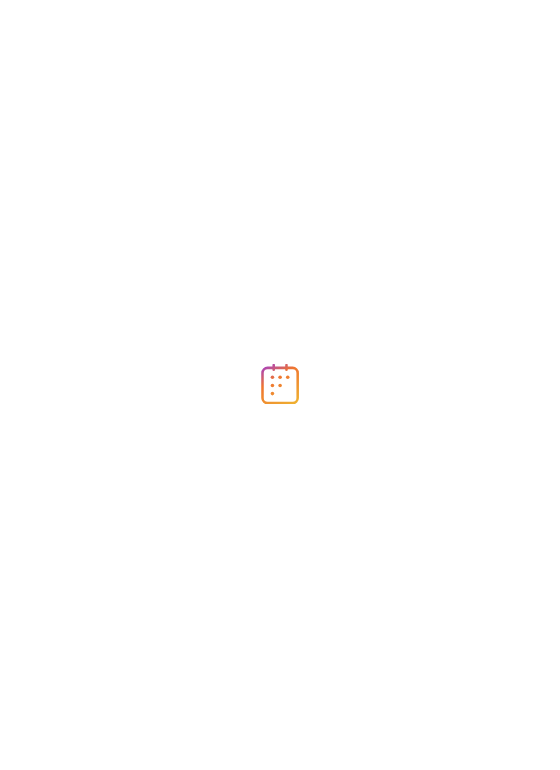 scroll, scrollTop: 0, scrollLeft: 0, axis: both 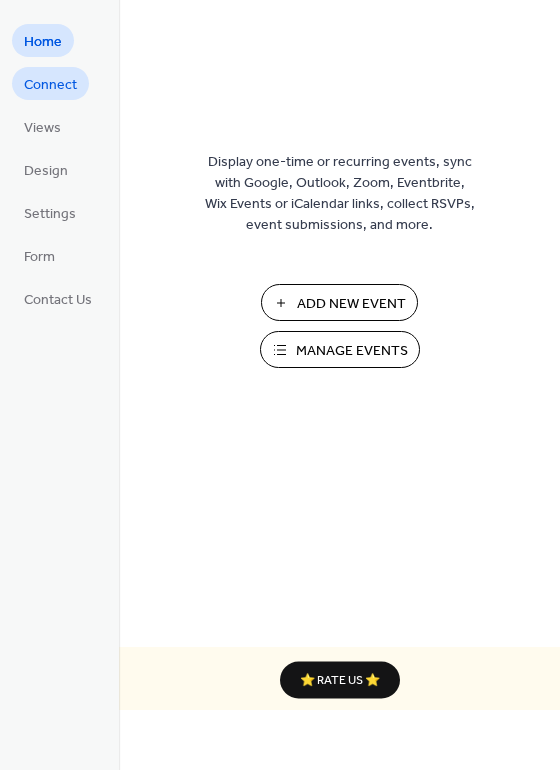 click on "Connect" at bounding box center (50, 85) 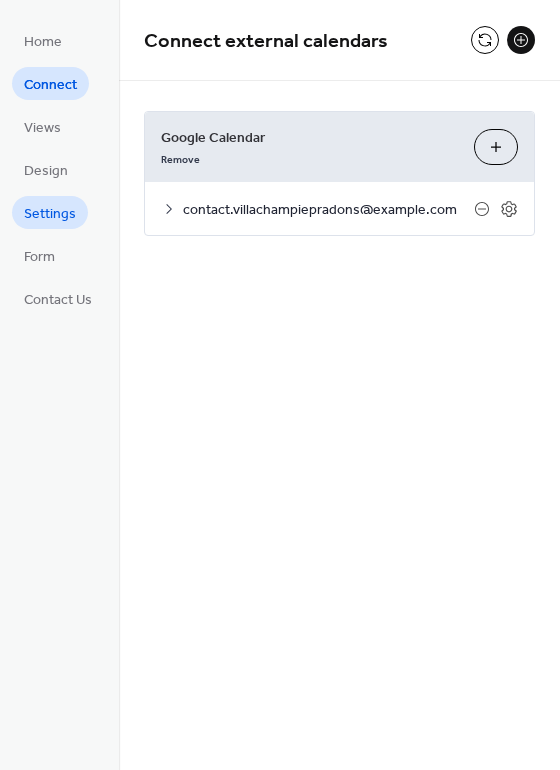 click on "Settings" at bounding box center [50, 214] 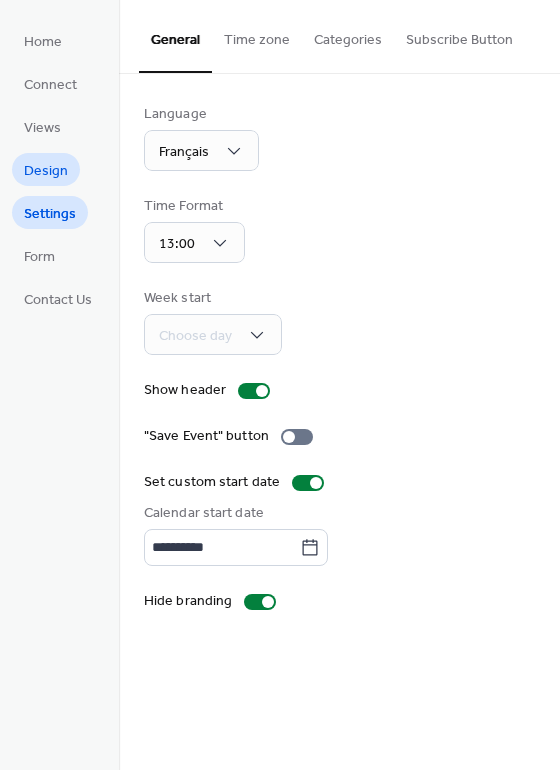 click on "Design" at bounding box center (46, 169) 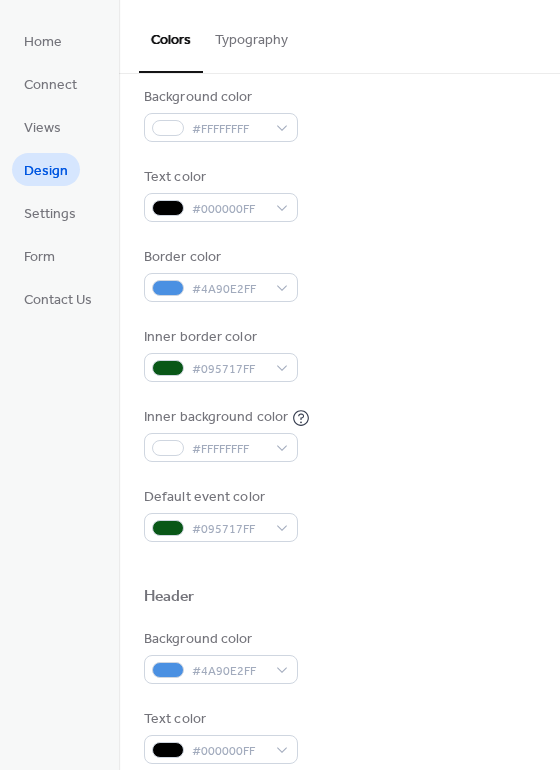 scroll, scrollTop: 196, scrollLeft: 0, axis: vertical 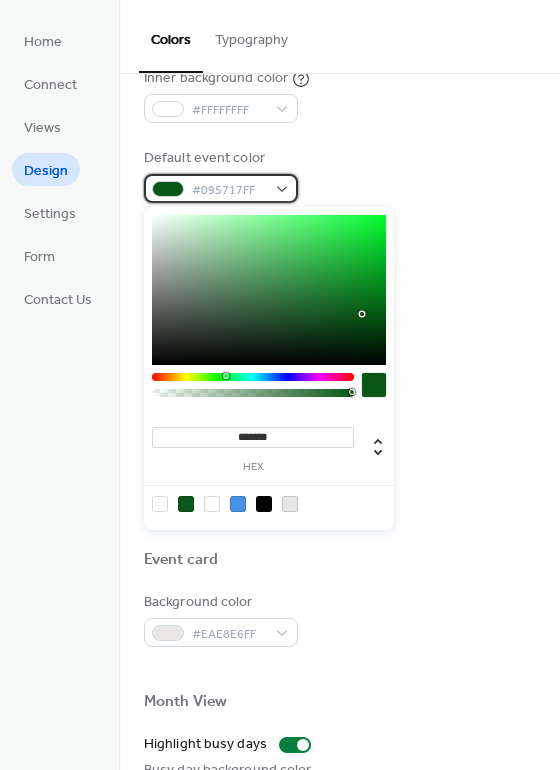 click on "#095717FF" at bounding box center (221, 188) 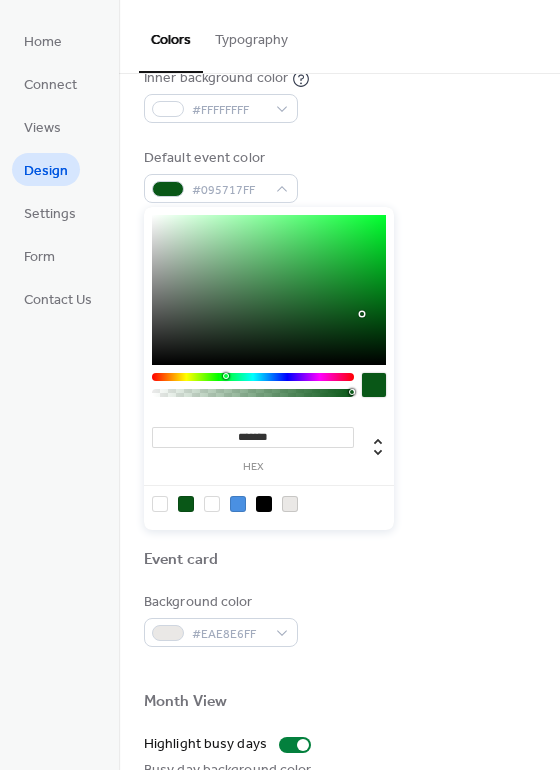 click at bounding box center [238, 504] 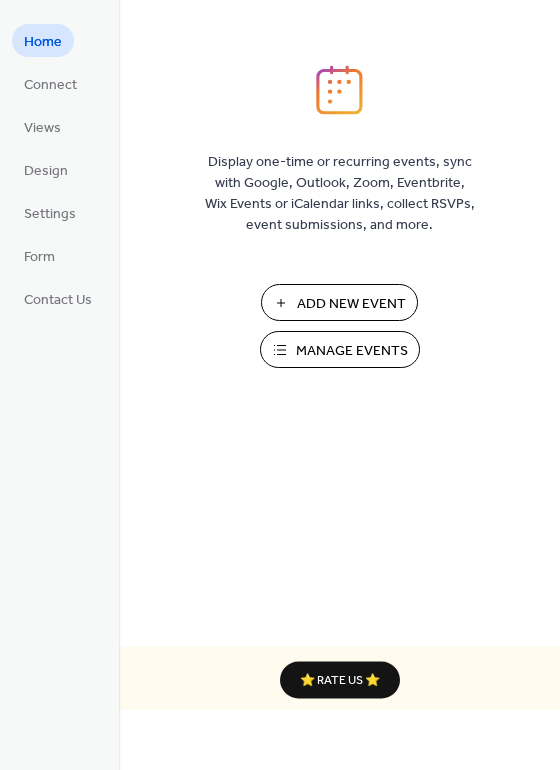 scroll, scrollTop: 0, scrollLeft: 0, axis: both 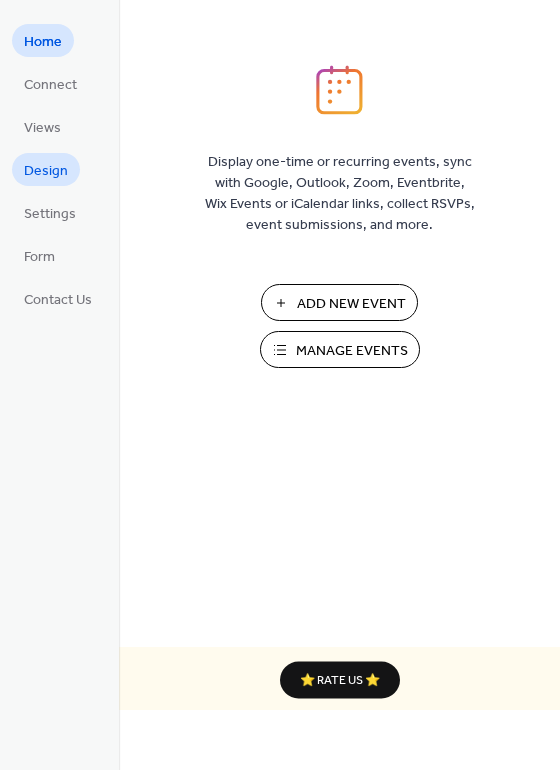 click on "Design" at bounding box center (46, 171) 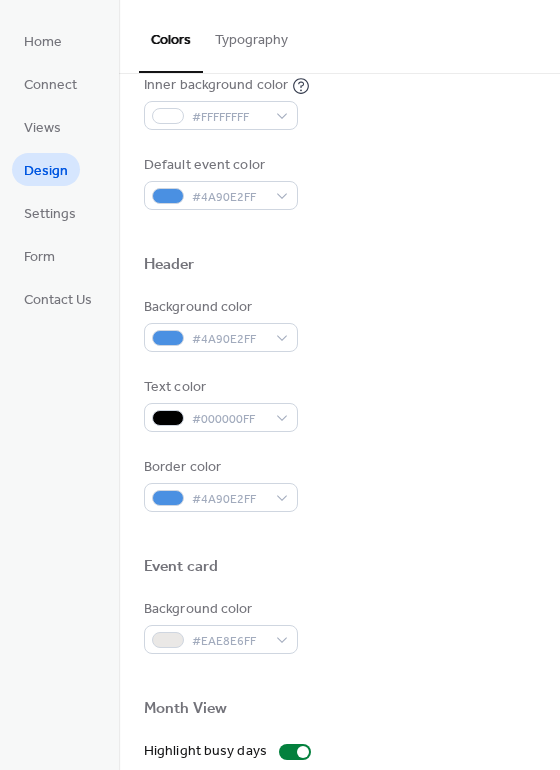 scroll, scrollTop: 544, scrollLeft: 0, axis: vertical 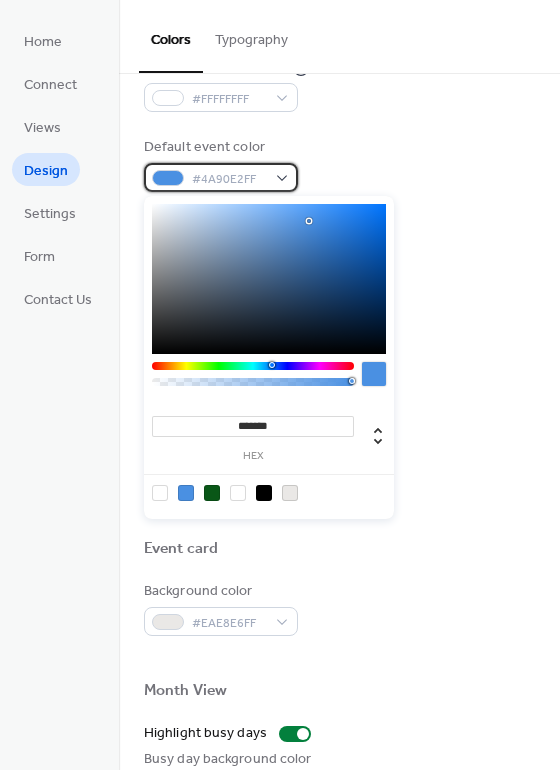 click on "#4A90E2FF" at bounding box center [221, 177] 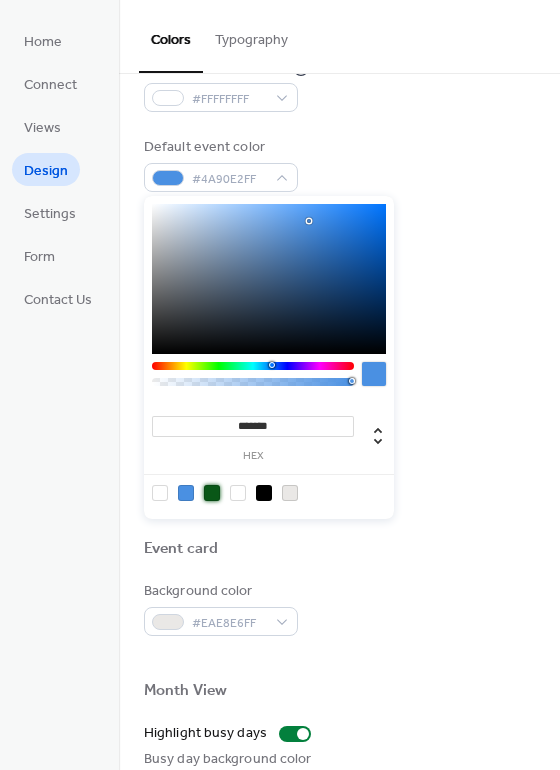 click at bounding box center (212, 493) 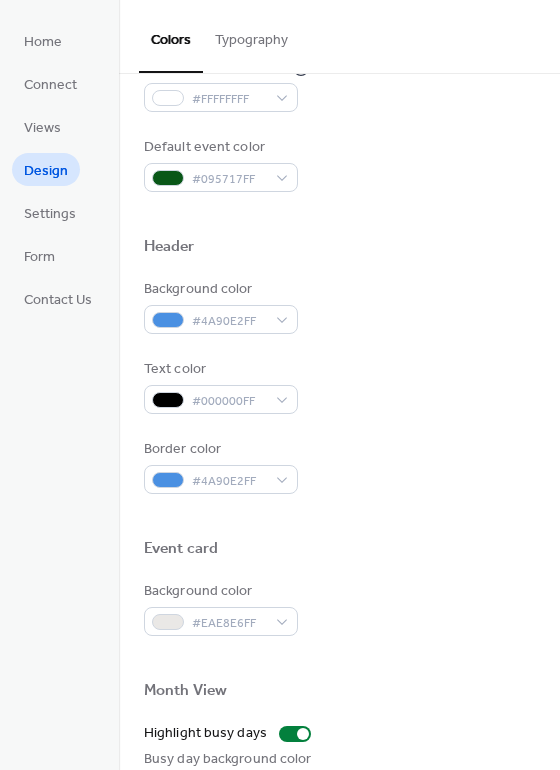drag, startPoint x: 553, startPoint y: 162, endPoint x: 552, endPoint y: 225, distance: 63.007935 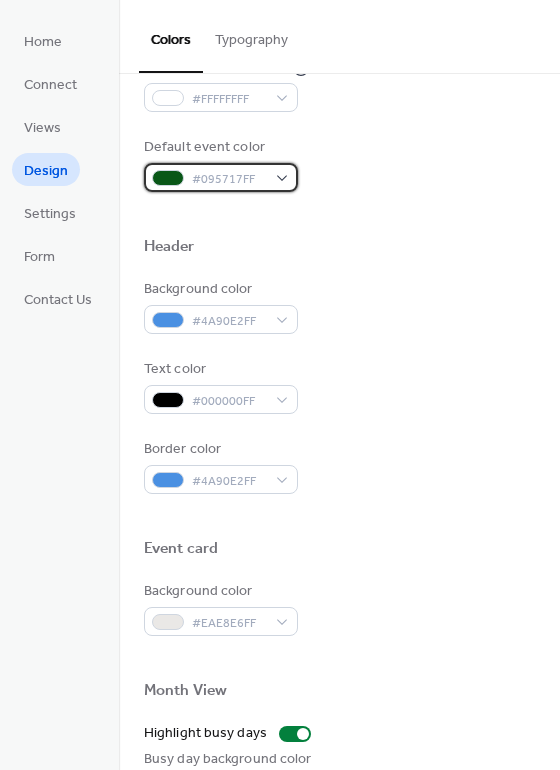 click on "#095717FF" at bounding box center [221, 177] 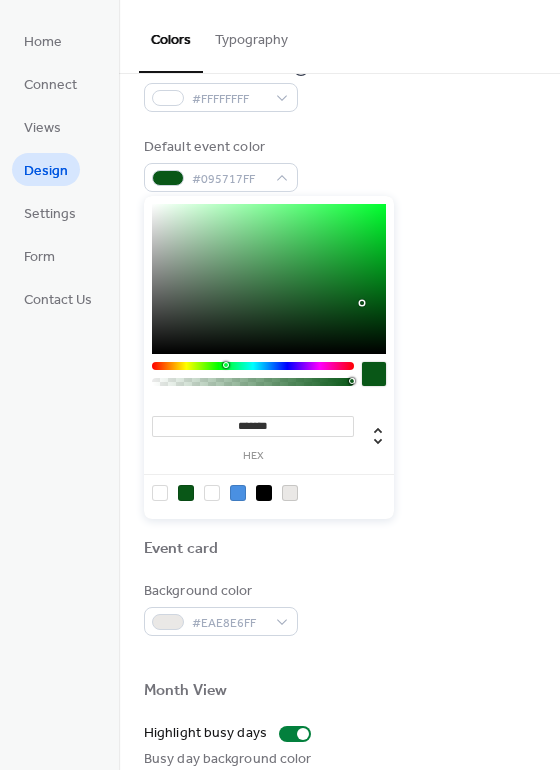 click at bounding box center [238, 493] 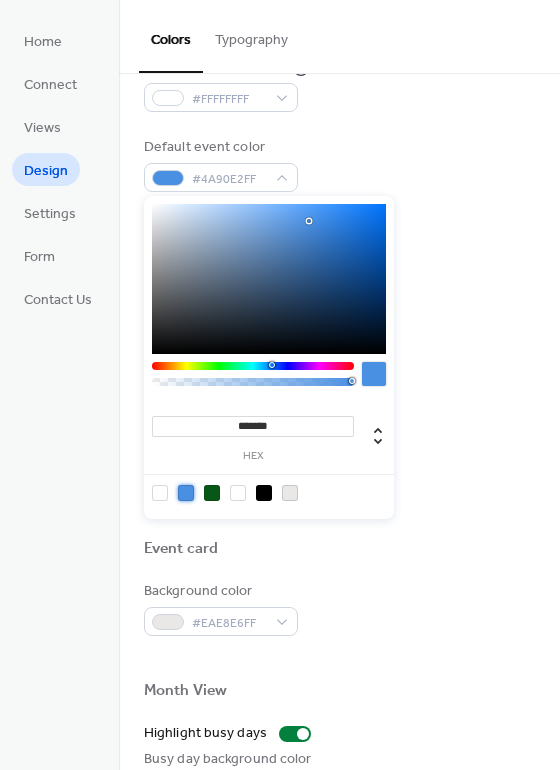 click at bounding box center (212, 493) 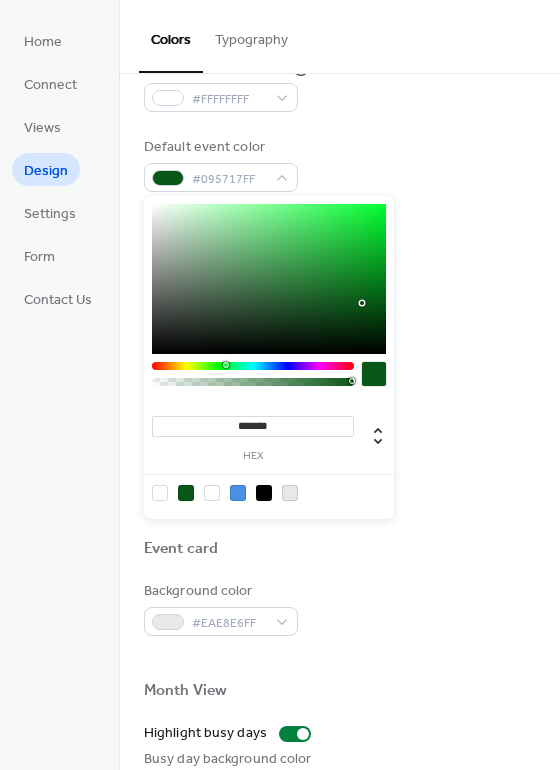 drag, startPoint x: 209, startPoint y: 494, endPoint x: 451, endPoint y: 336, distance: 289.01212 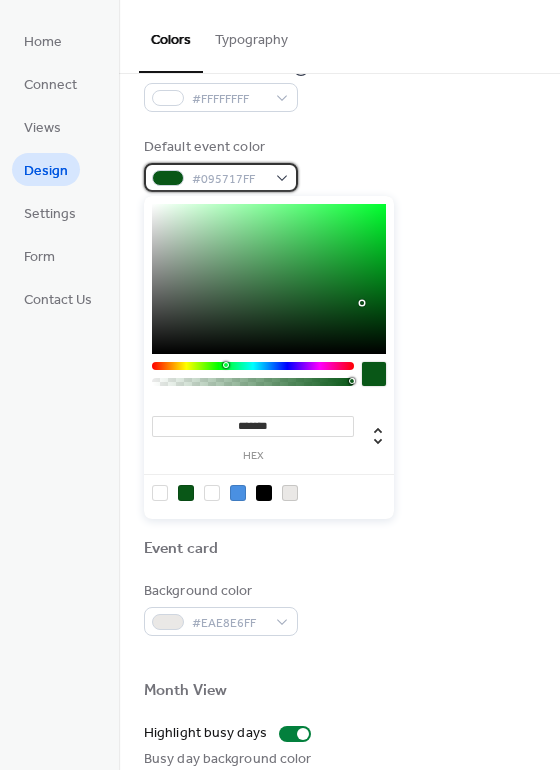 click on "#095717FF" at bounding box center [221, 177] 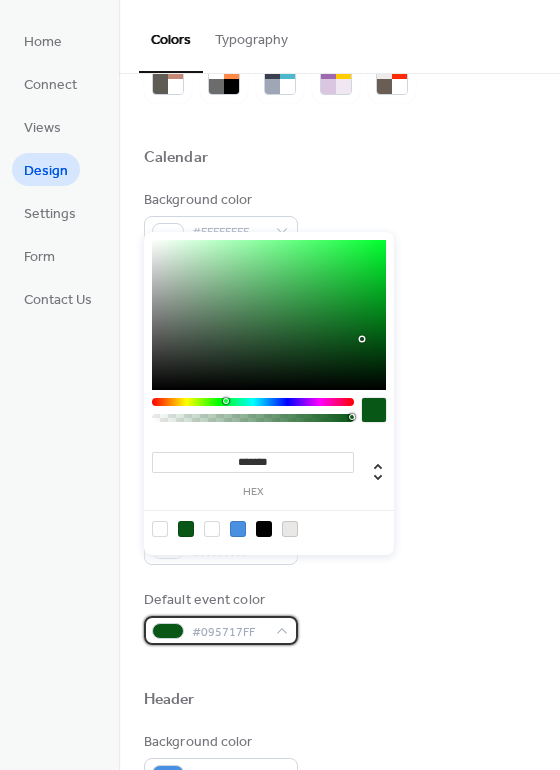 scroll, scrollTop: 87, scrollLeft: 0, axis: vertical 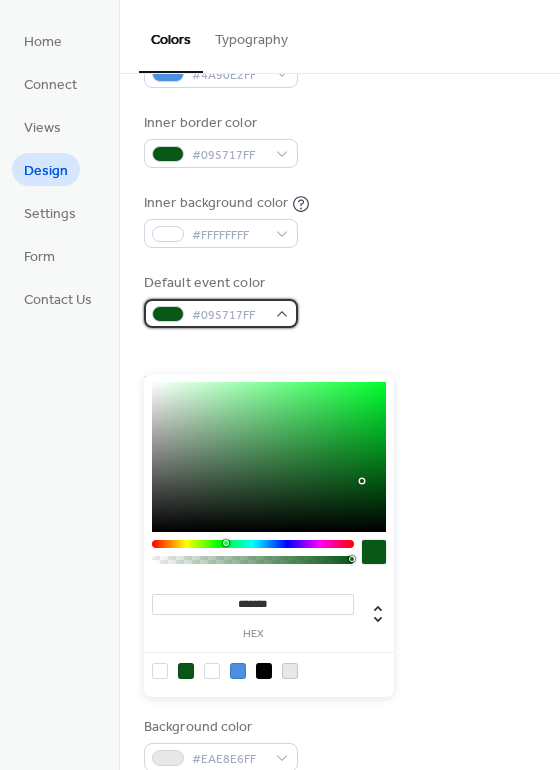 click on "#095717FF" at bounding box center (221, 313) 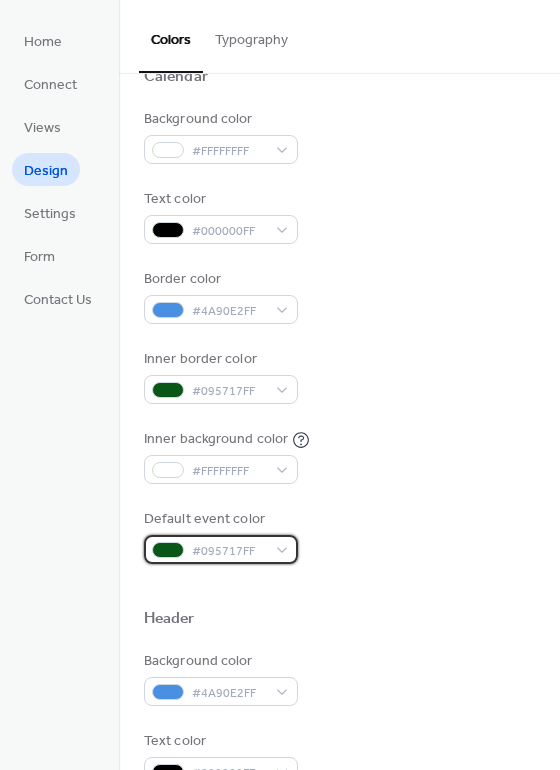 scroll, scrollTop: 192, scrollLeft: 0, axis: vertical 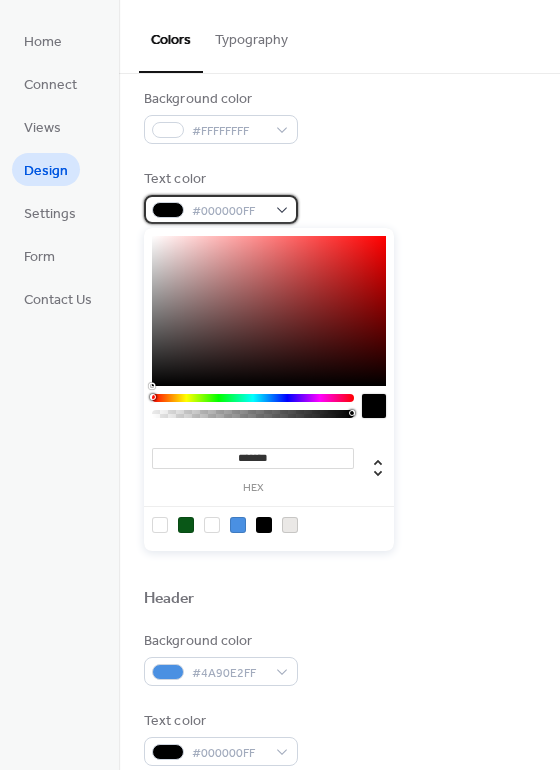 click on "#000000FF" at bounding box center (221, 209) 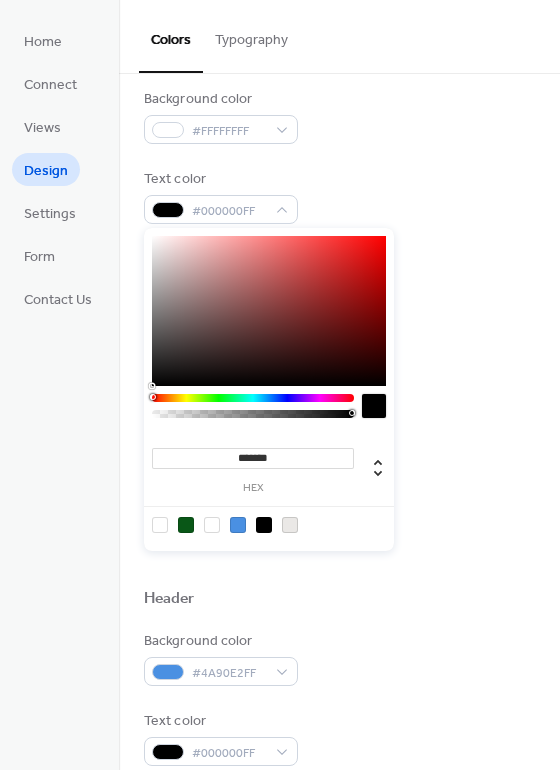 click at bounding box center (160, 525) 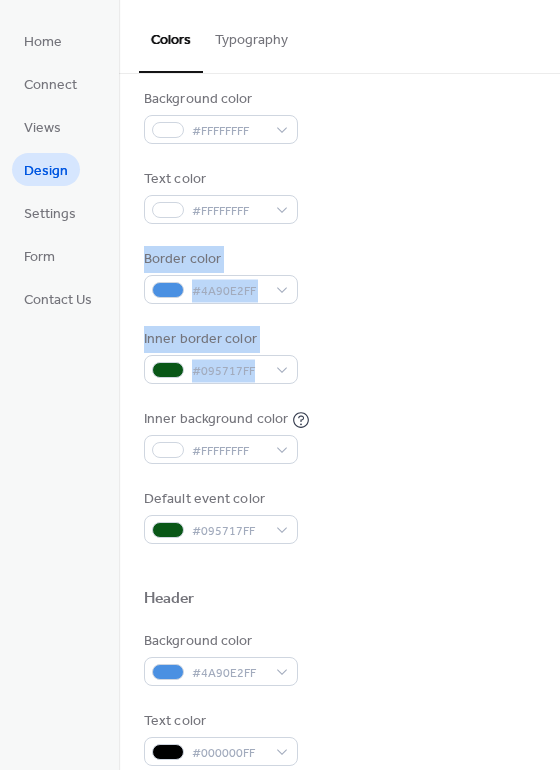 drag, startPoint x: 551, startPoint y: 211, endPoint x: 559, endPoint y: 354, distance: 143.2236 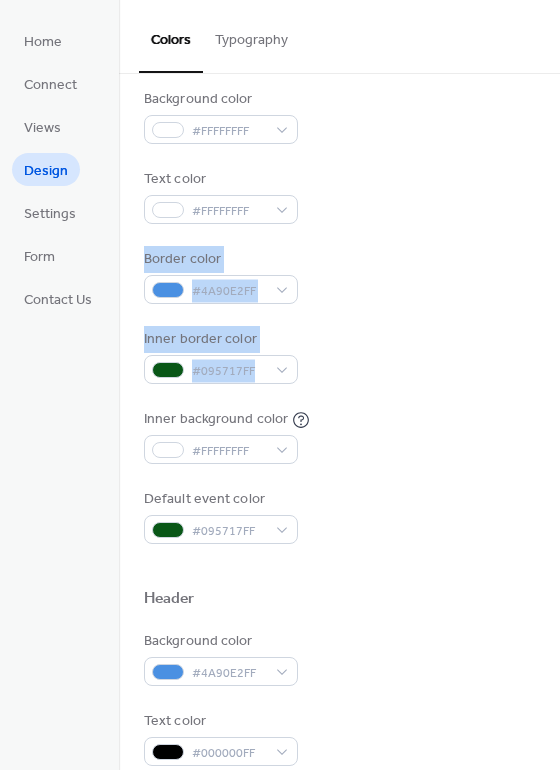 click on "Background color #FFFFFFFF Text color #FFFFFFFF Border color #4A90E2FF Inner border color #095717FF Inner background color #FFFFFFFF Default event color #095717FF" at bounding box center (339, 316) 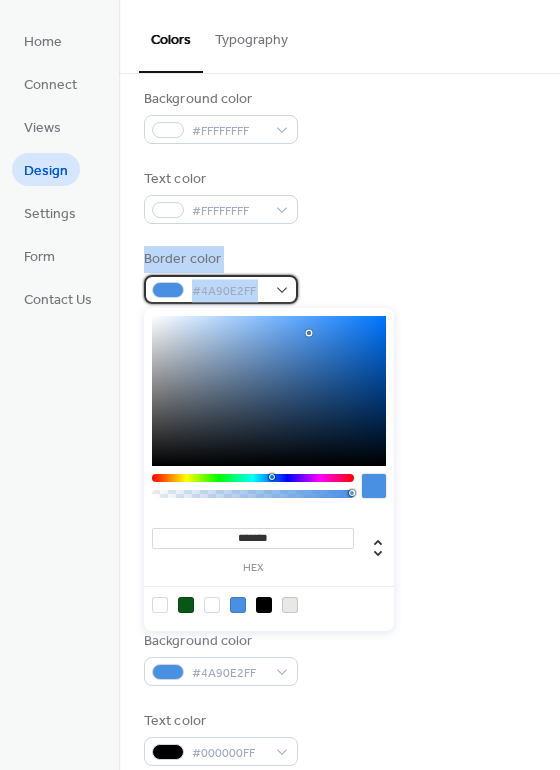 click on "#4A90E2FF" at bounding box center (221, 289) 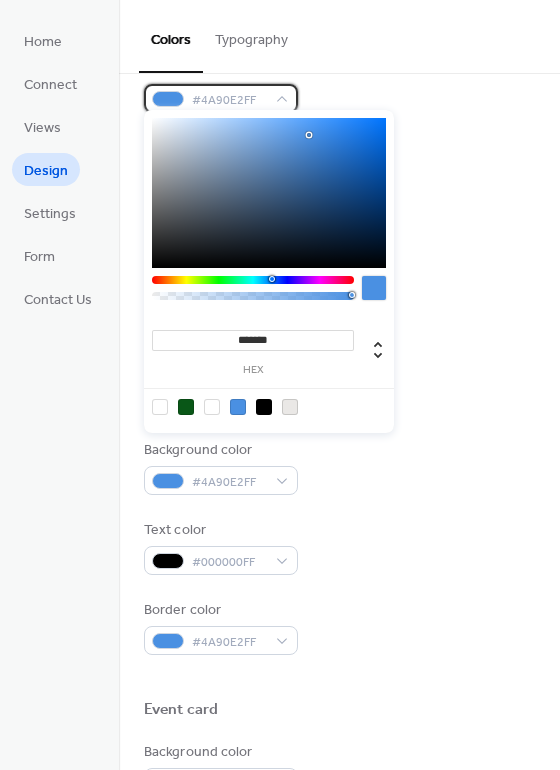 scroll, scrollTop: 384, scrollLeft: 0, axis: vertical 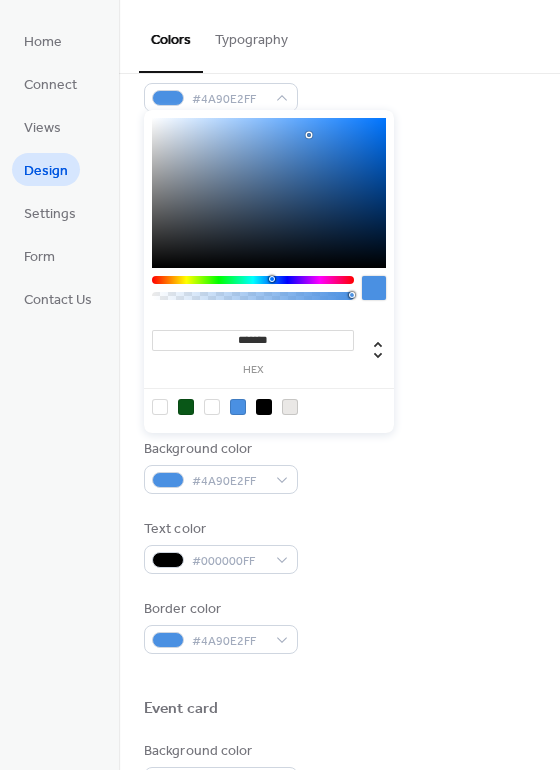 click at bounding box center (160, 407) 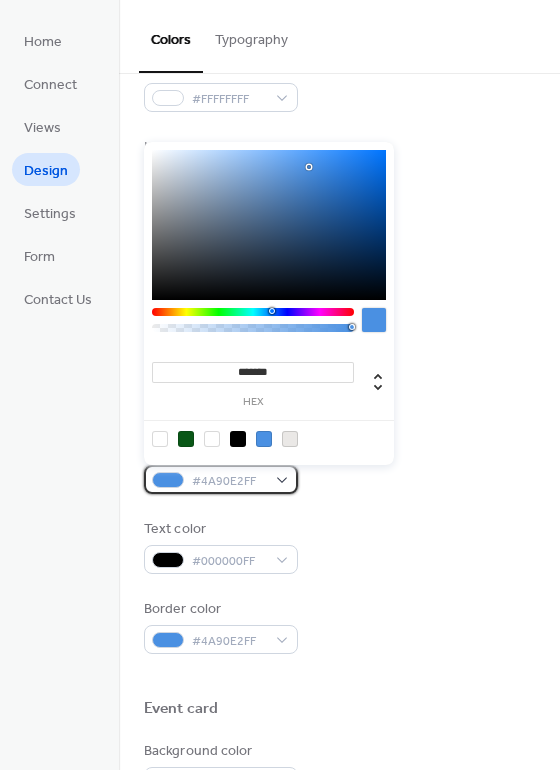 click on "#4A90E2FF" at bounding box center [221, 479] 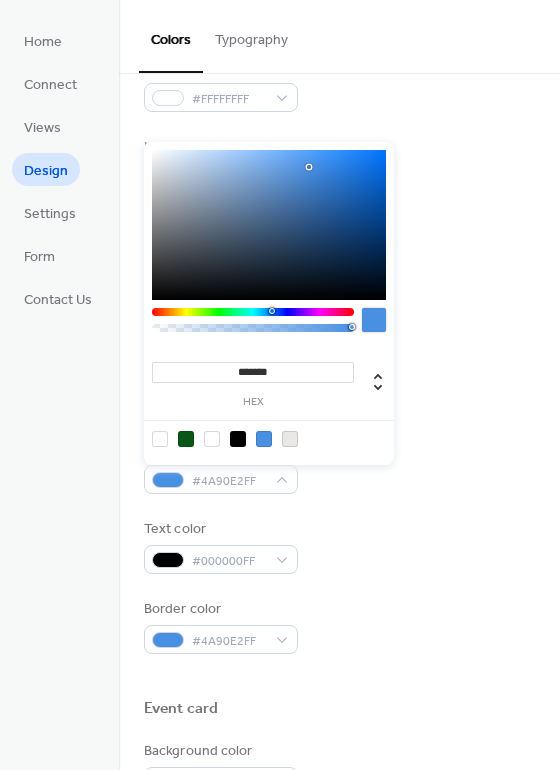 click at bounding box center (160, 439) 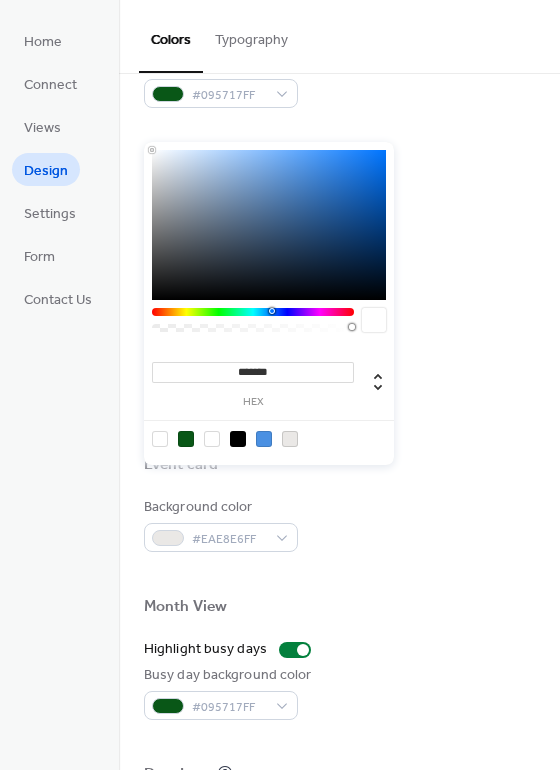 scroll, scrollTop: 560, scrollLeft: 0, axis: vertical 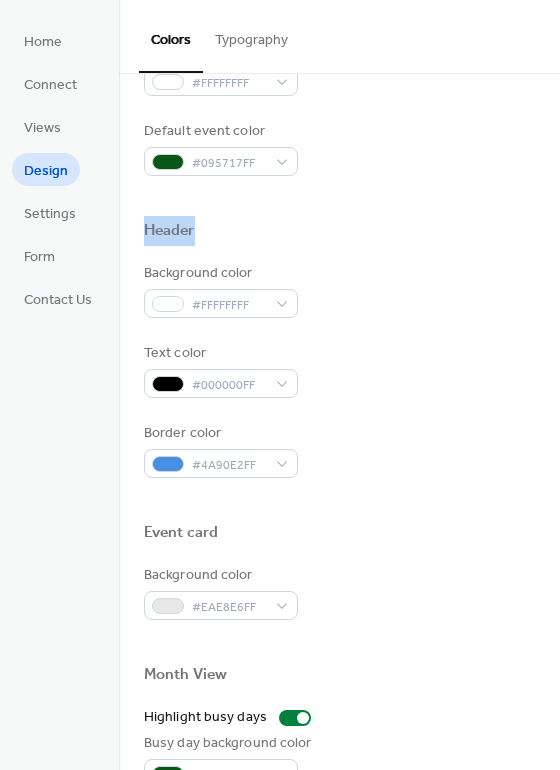 drag, startPoint x: 552, startPoint y: 210, endPoint x: 550, endPoint y: 248, distance: 38.052597 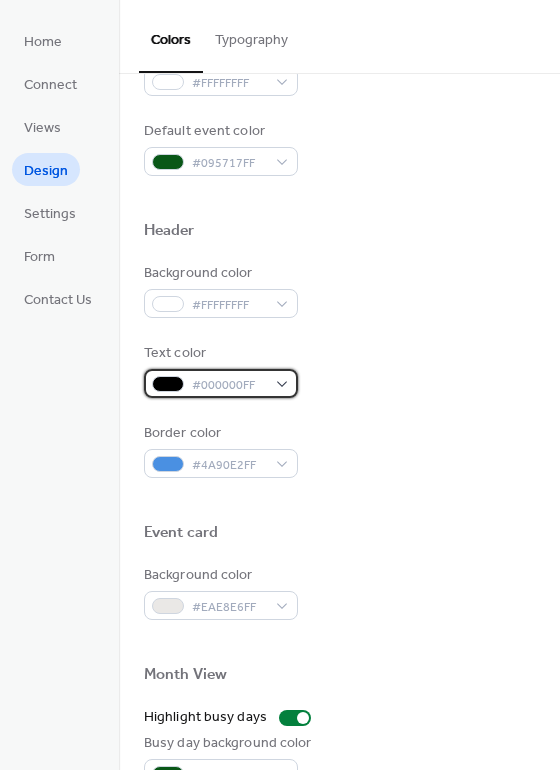 click on "#000000FF" at bounding box center (221, 383) 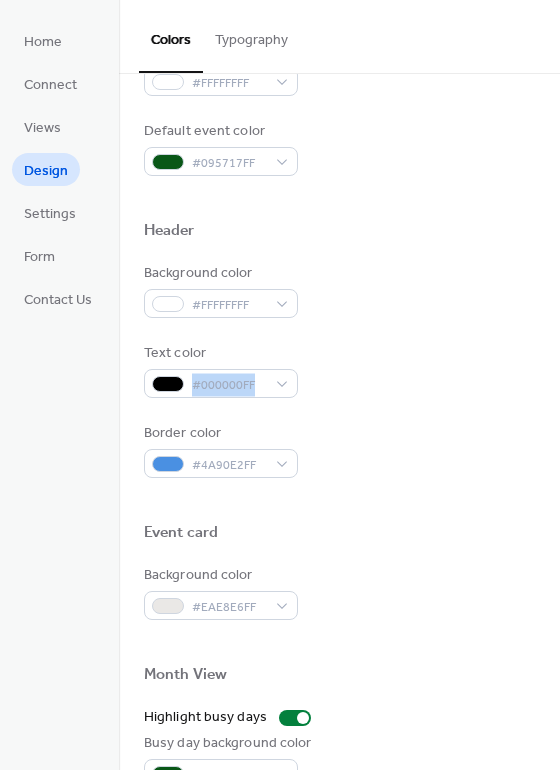drag, startPoint x: 550, startPoint y: 338, endPoint x: 550, endPoint y: 392, distance: 54 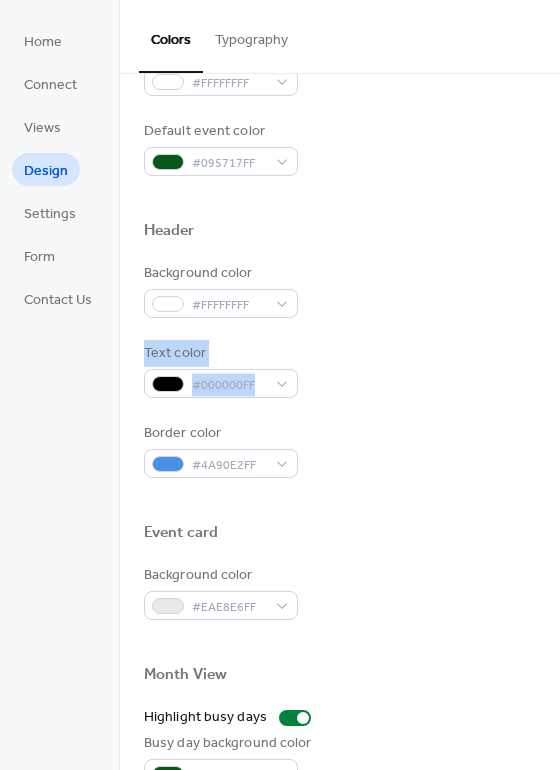 drag, startPoint x: 553, startPoint y: 327, endPoint x: 543, endPoint y: 388, distance: 61.81424 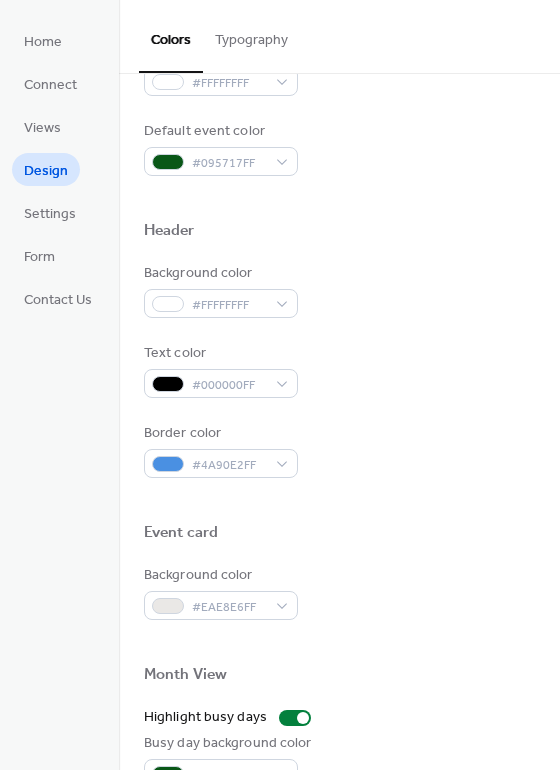 click on "Text color #000000FF" at bounding box center [339, 370] 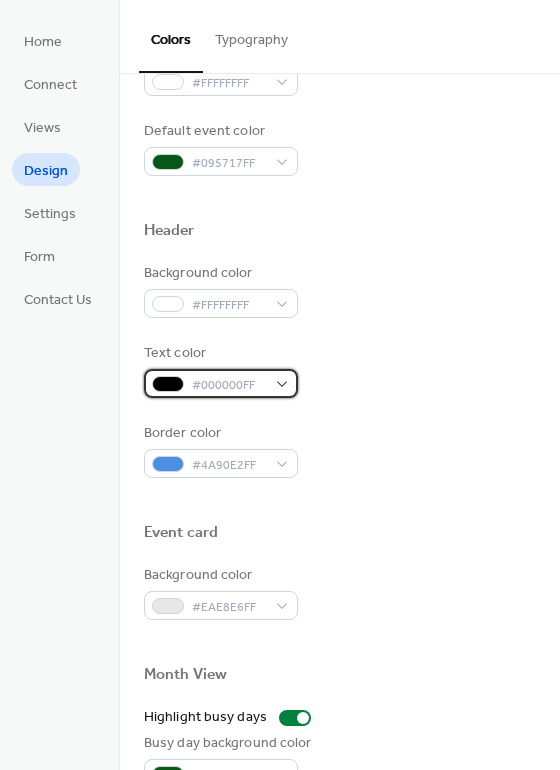 click on "#000000FF" at bounding box center [221, 383] 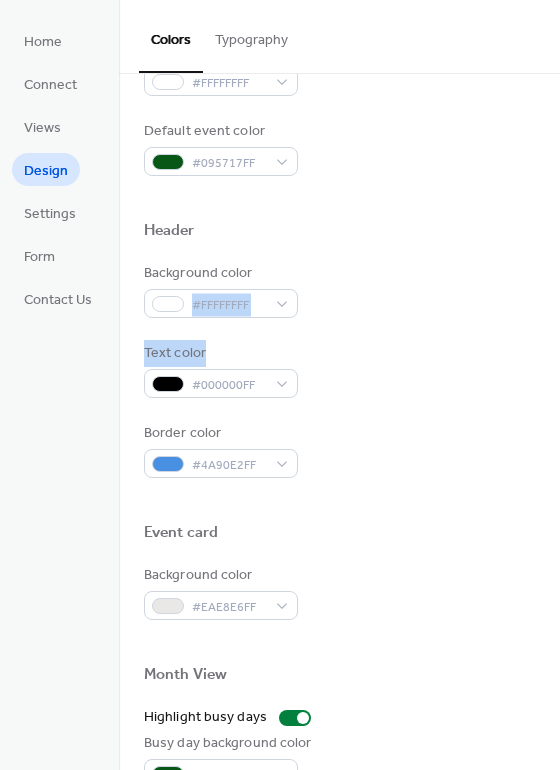 drag, startPoint x: 553, startPoint y: 271, endPoint x: 545, endPoint y: 358, distance: 87.36704 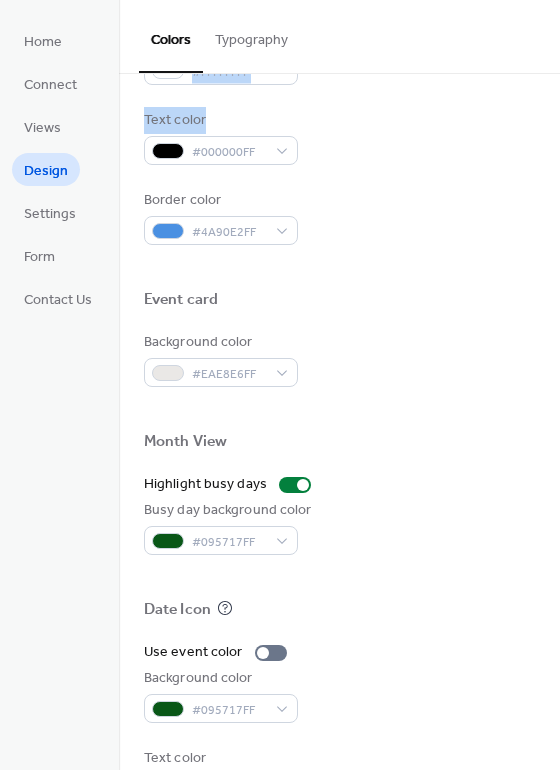 scroll, scrollTop: 798, scrollLeft: 0, axis: vertical 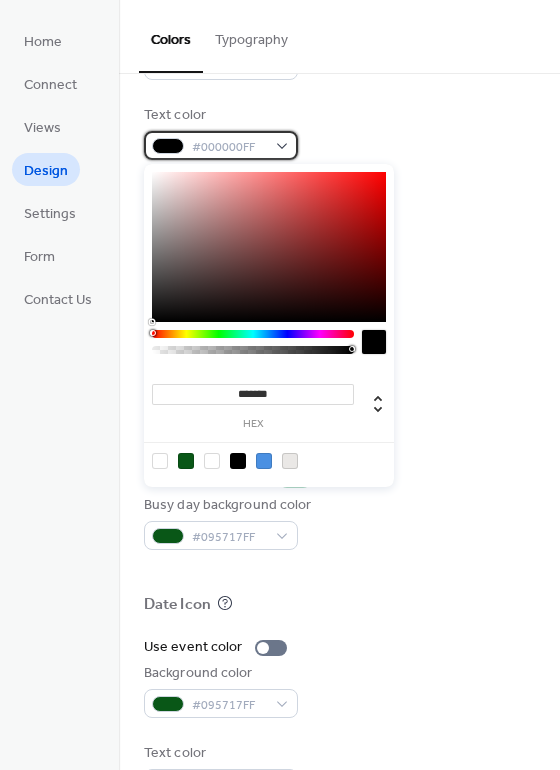 click on "#000000FF" at bounding box center [221, 145] 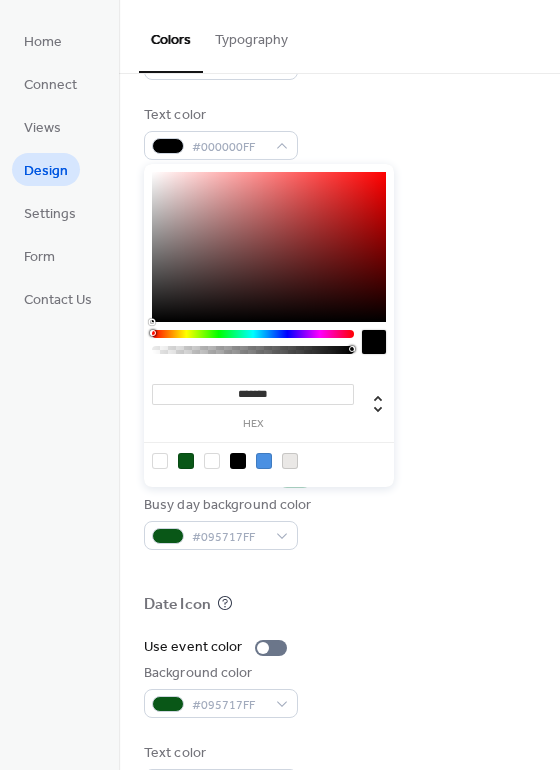 click at bounding box center (160, 461) 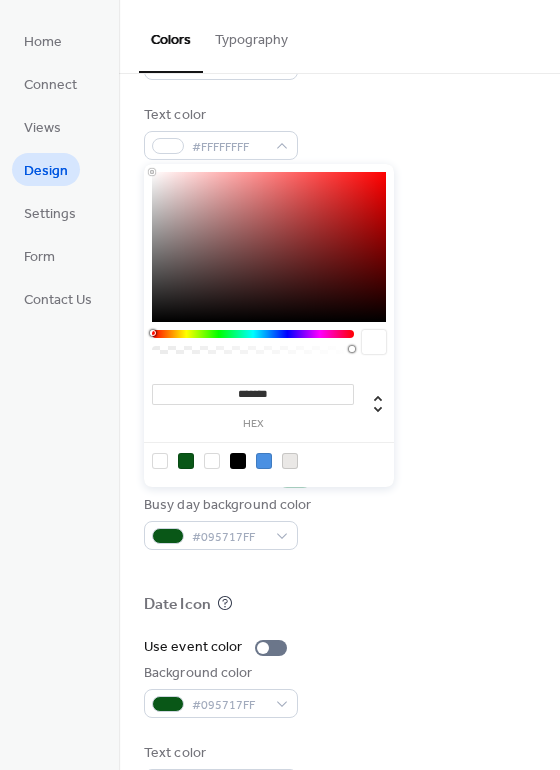 click at bounding box center (339, 319) 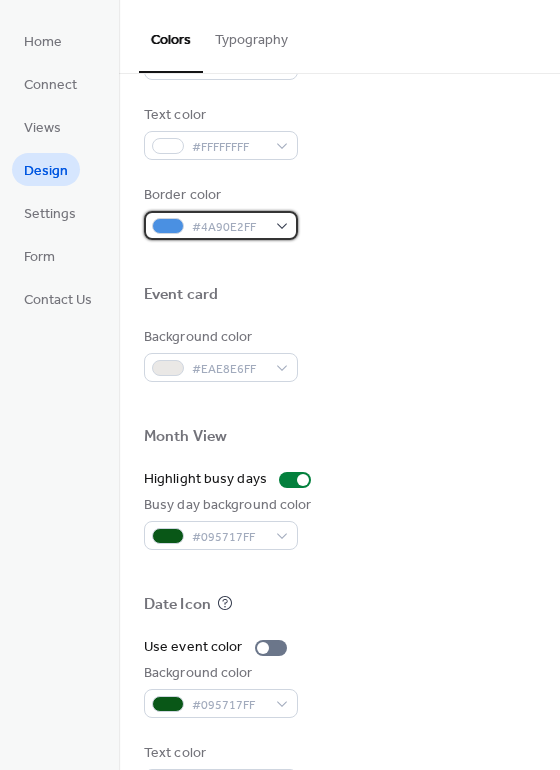 click on "#4A90E2FF" at bounding box center (221, 225) 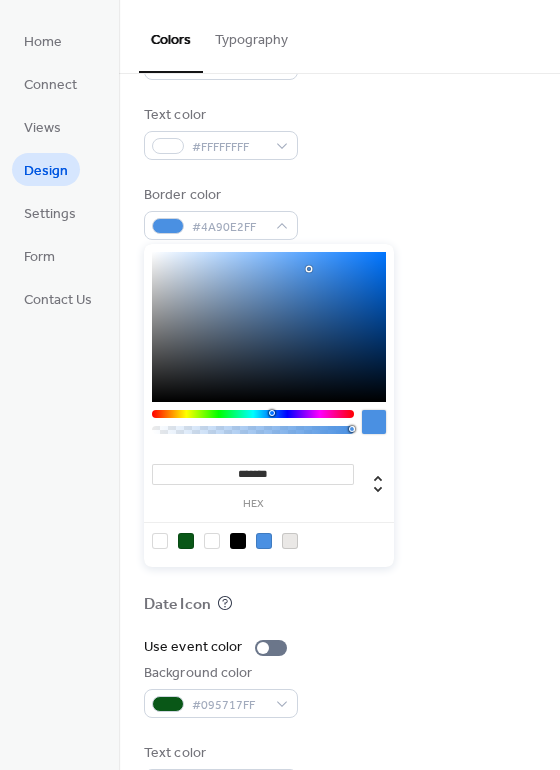 click at bounding box center (160, 541) 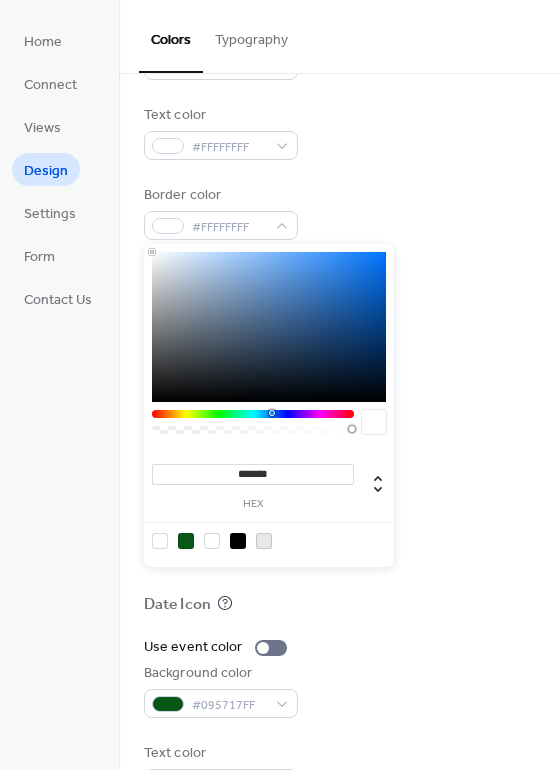 click on "Border color #FFFFFFFF" at bounding box center (339, 212) 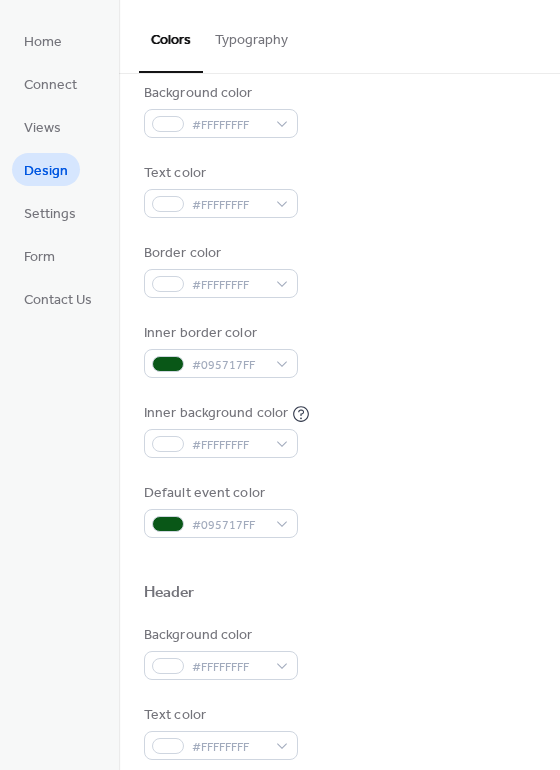 scroll, scrollTop: 189, scrollLeft: 0, axis: vertical 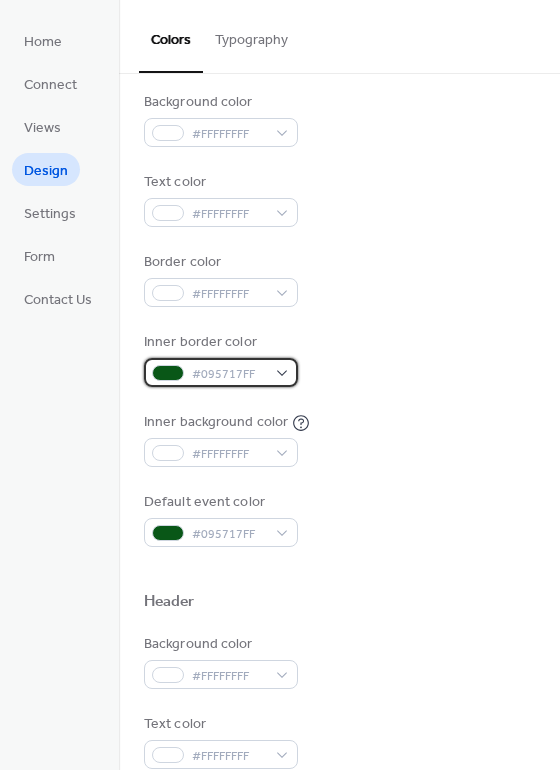 click on "#095717FF" at bounding box center [221, 372] 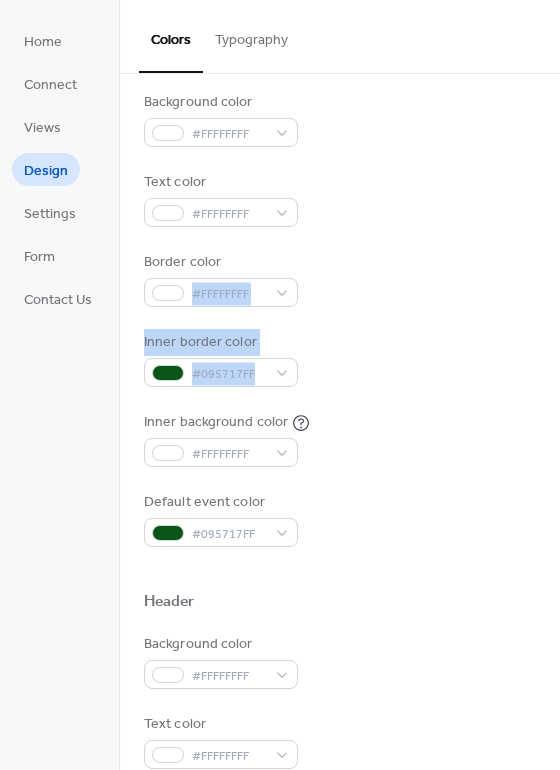 drag, startPoint x: 550, startPoint y: 269, endPoint x: 552, endPoint y: 388, distance: 119.01681 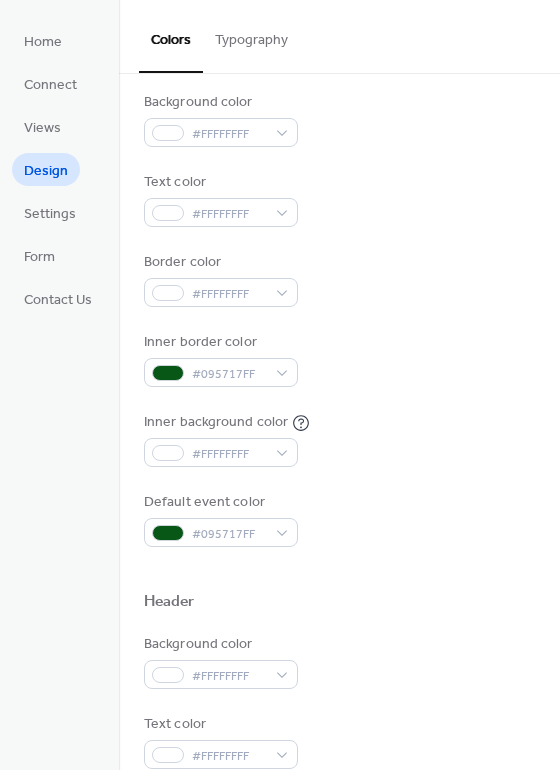 click on "Inner border color #095717FF" at bounding box center (339, 359) 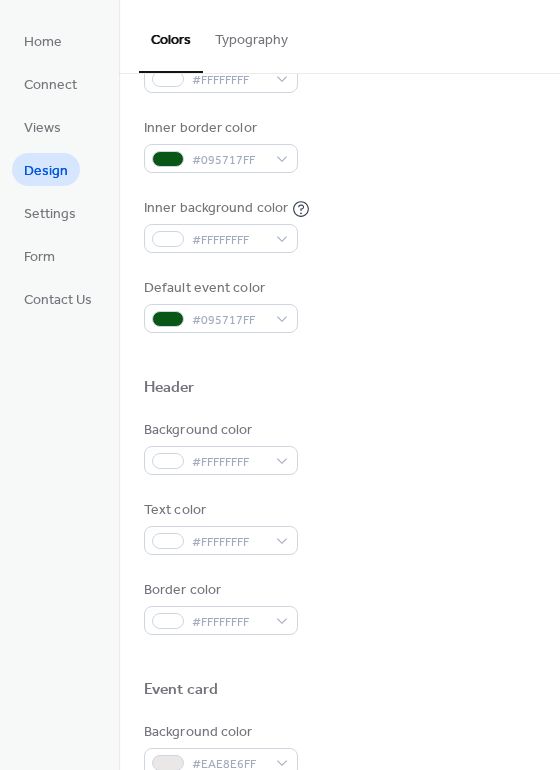scroll, scrollTop: 404, scrollLeft: 0, axis: vertical 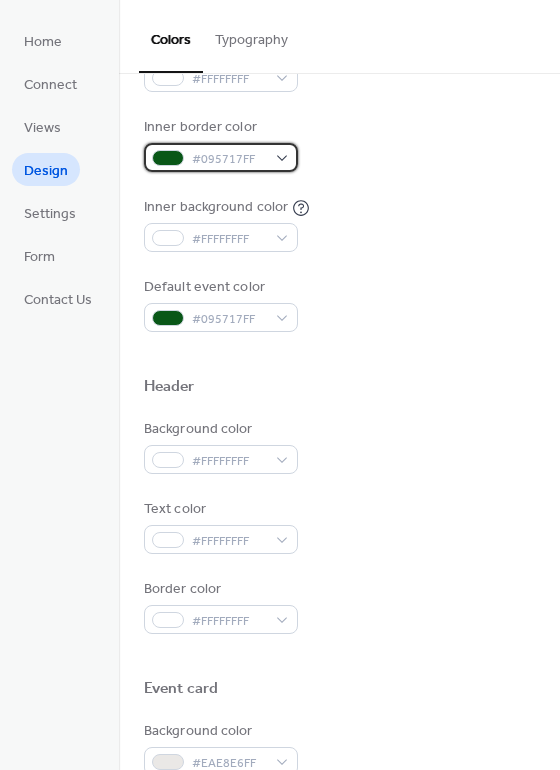 click on "#095717FF" at bounding box center (221, 157) 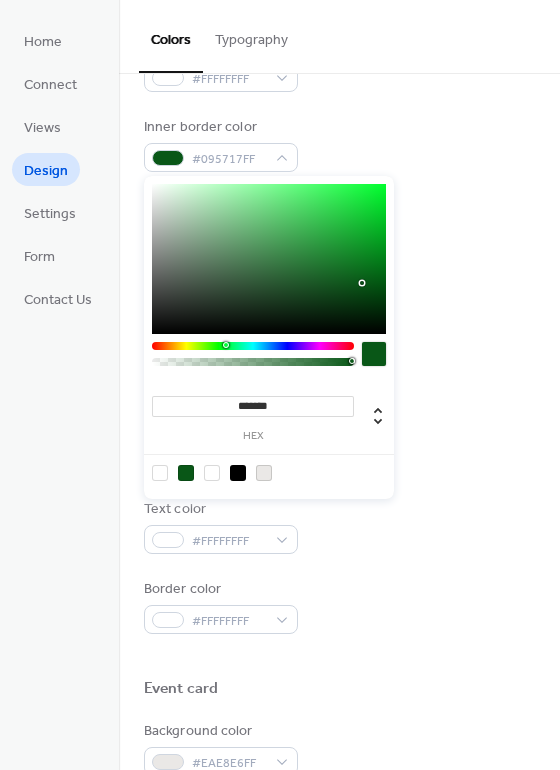 click at bounding box center (160, 473) 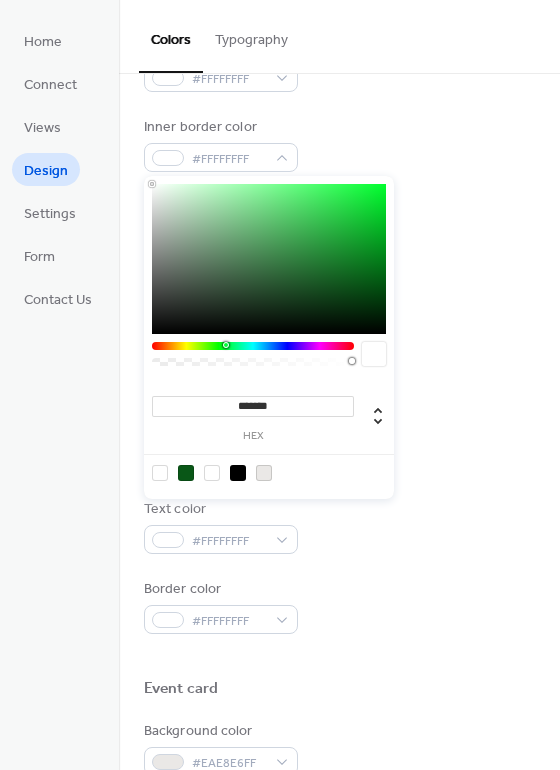 click on "Background color #FFFFFFFF Text color #FFFFFFFF Border color #FFFFFFFF Inner border color #FFFFFFFF Inner background color #FFFFFFFF Default event color #095717FF" at bounding box center (339, 104) 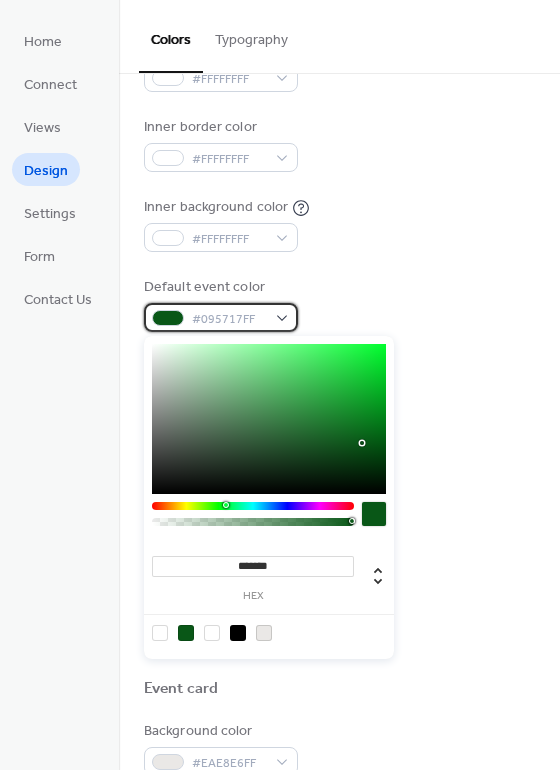 click on "#095717FF" at bounding box center [221, 317] 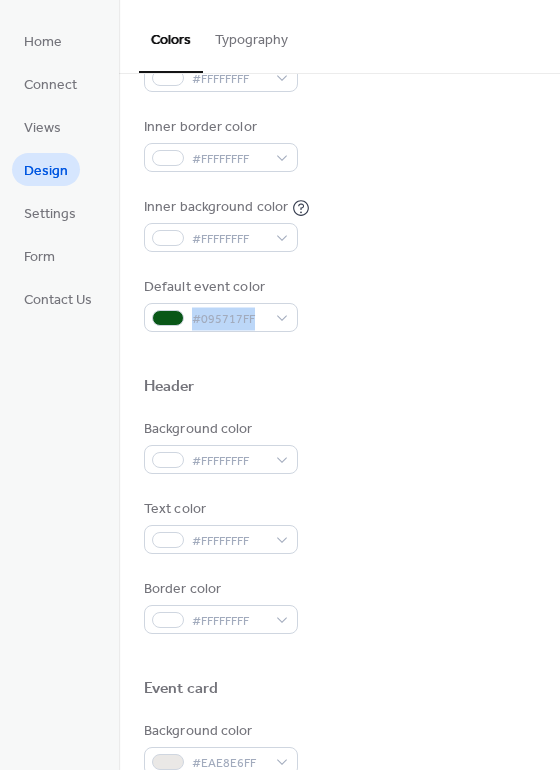 drag, startPoint x: 553, startPoint y: 269, endPoint x: 555, endPoint y: 345, distance: 76.02631 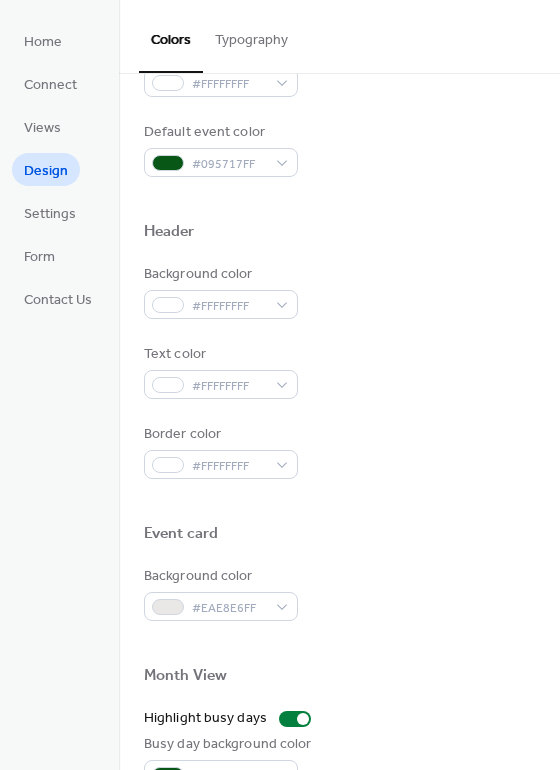 scroll, scrollTop: 560, scrollLeft: 0, axis: vertical 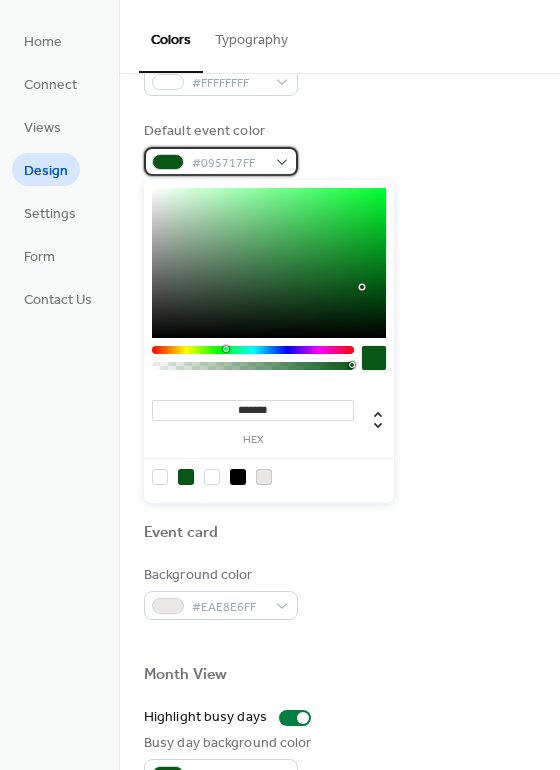 click on "#095717FF" at bounding box center [221, 161] 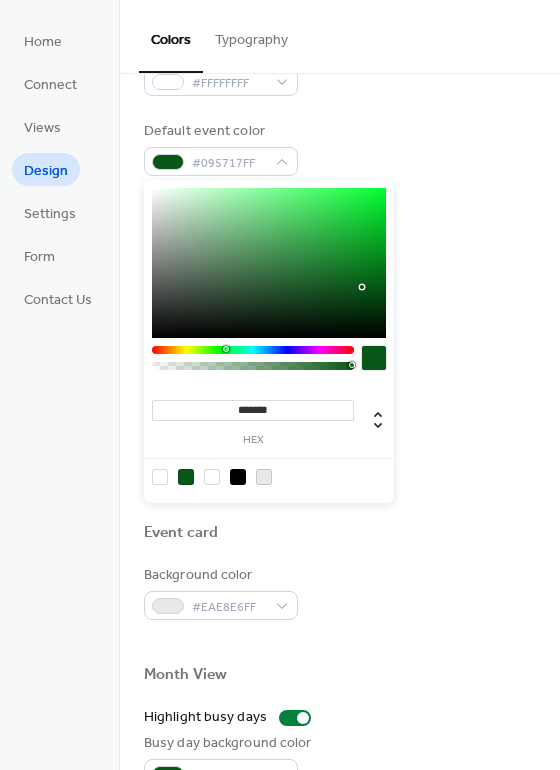 click at bounding box center (160, 477) 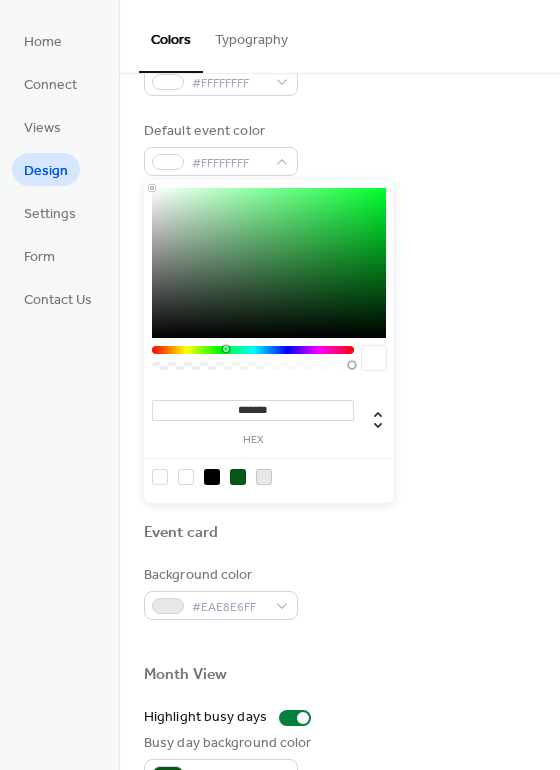 click at bounding box center (160, 477) 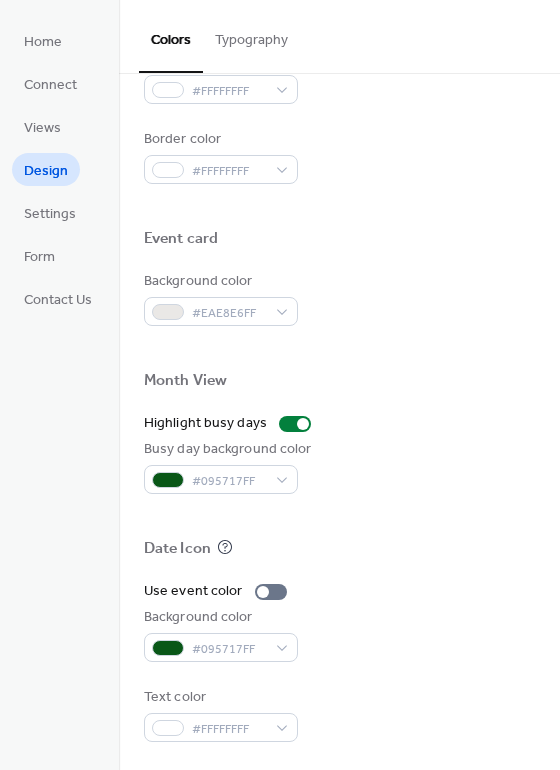 scroll, scrollTop: 856, scrollLeft: 0, axis: vertical 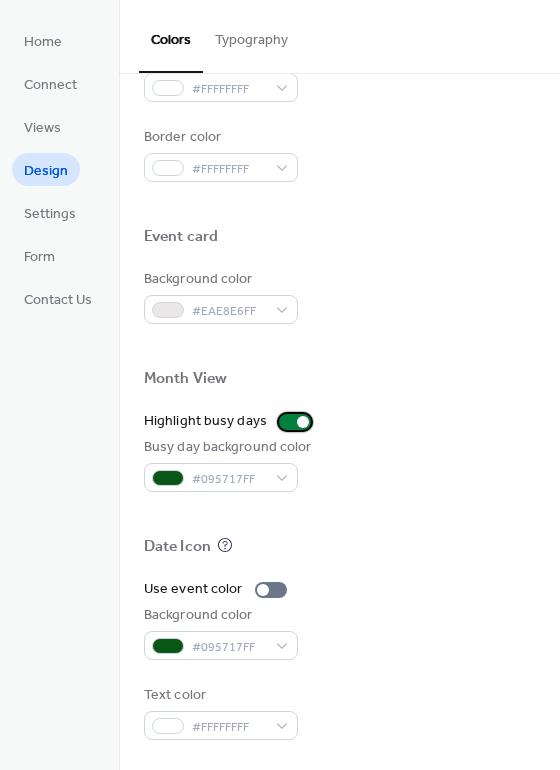 click at bounding box center (295, 422) 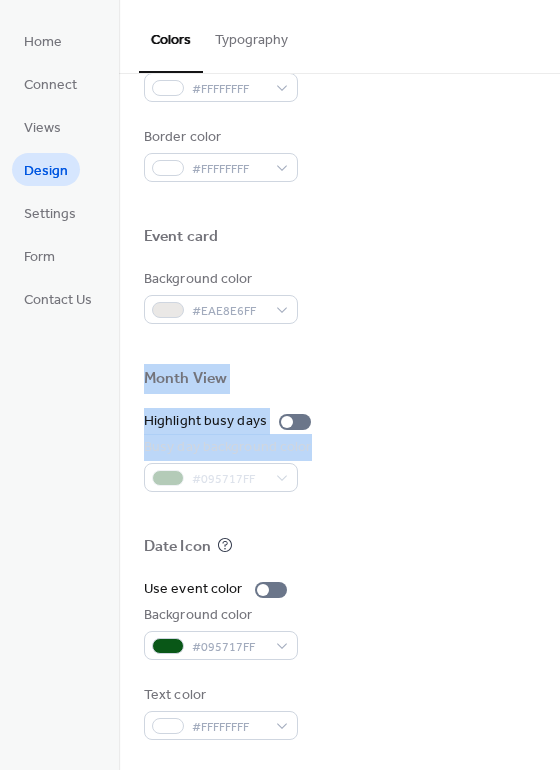 drag, startPoint x: 554, startPoint y: 329, endPoint x: 565, endPoint y: 457, distance: 128.47179 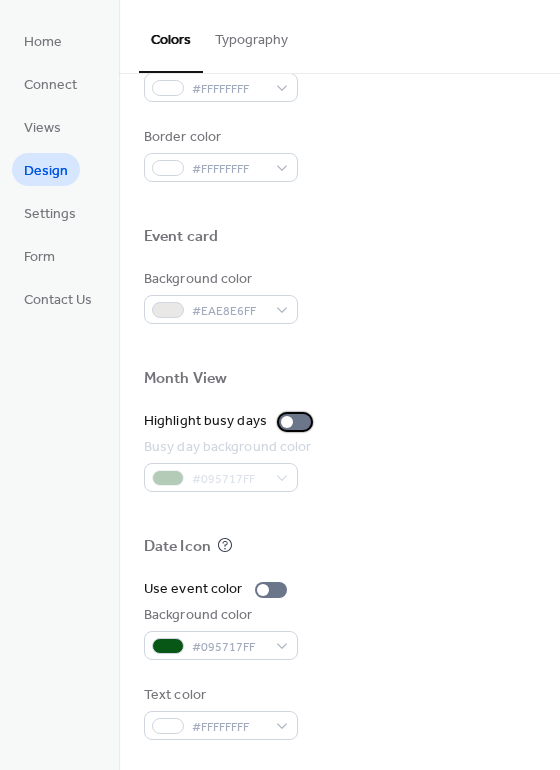 click at bounding box center [295, 422] 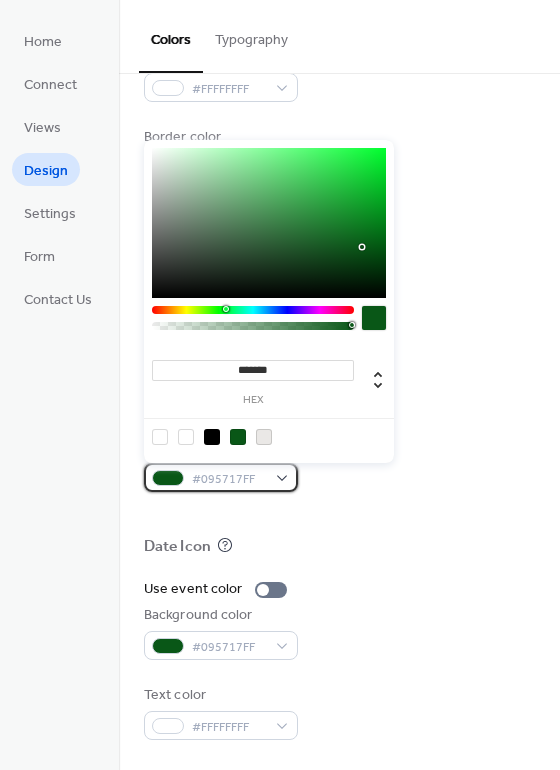 click on "#095717FF" at bounding box center [221, 477] 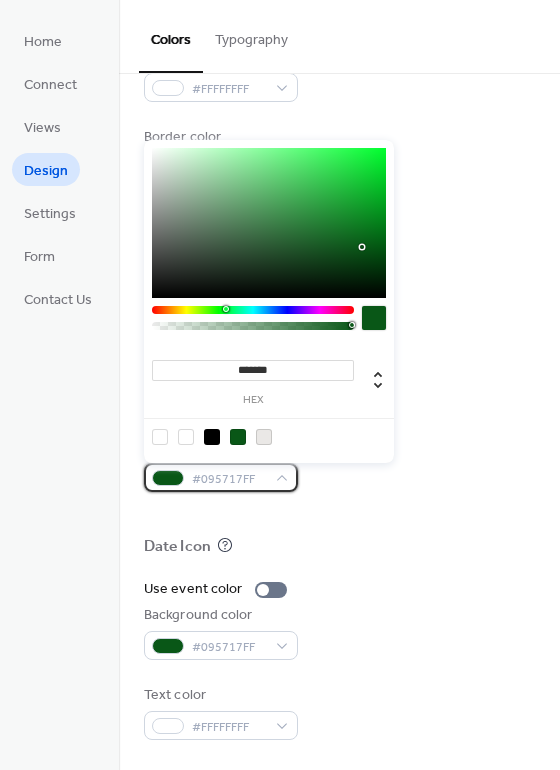 scroll, scrollTop: 247, scrollLeft: 0, axis: vertical 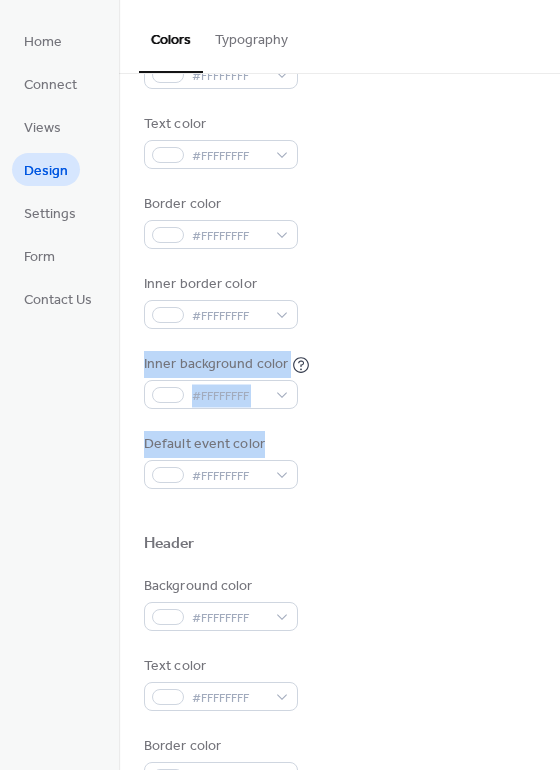 drag, startPoint x: 553, startPoint y: 322, endPoint x: 561, endPoint y: 430, distance: 108.29589 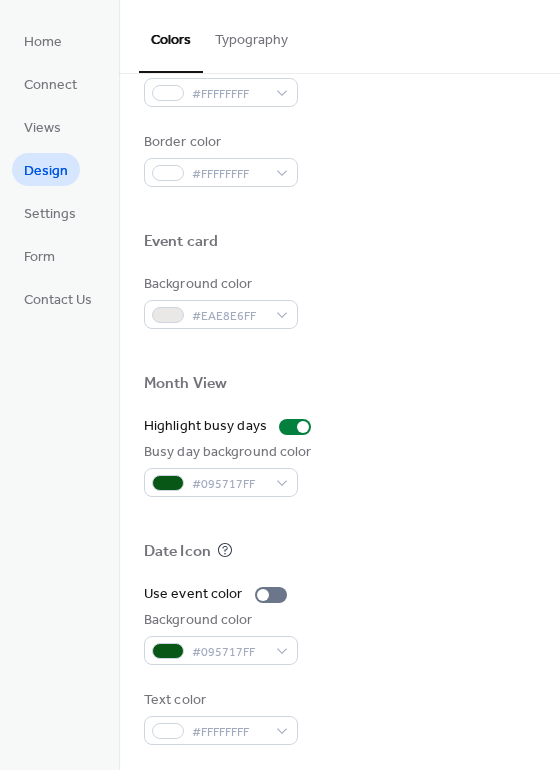 scroll, scrollTop: 856, scrollLeft: 0, axis: vertical 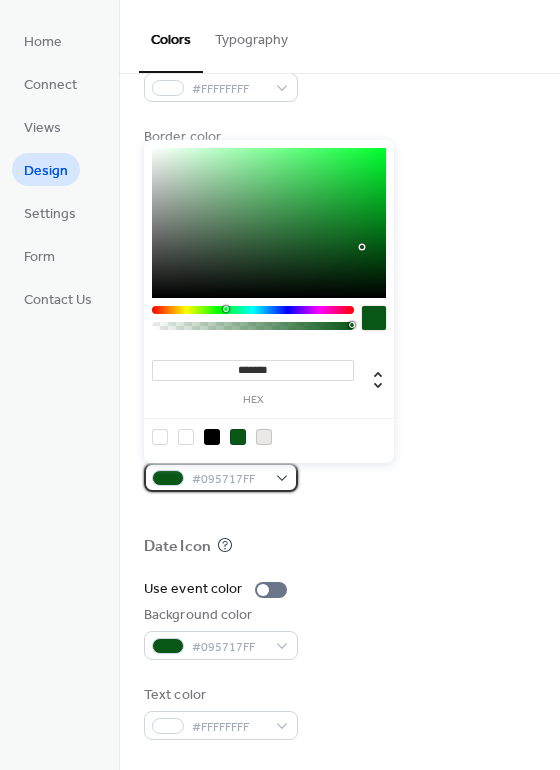 click on "#095717FF" at bounding box center (221, 477) 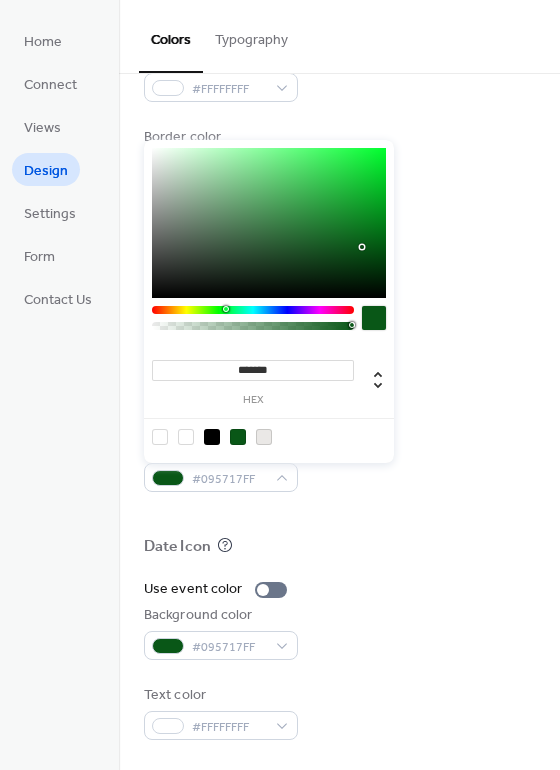 click at bounding box center [160, 437] 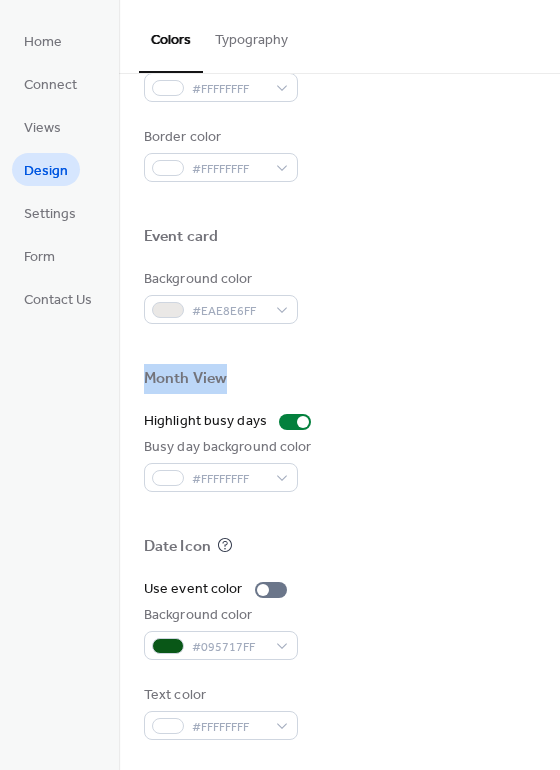 drag, startPoint x: 550, startPoint y: 345, endPoint x: 552, endPoint y: 377, distance: 32.06244 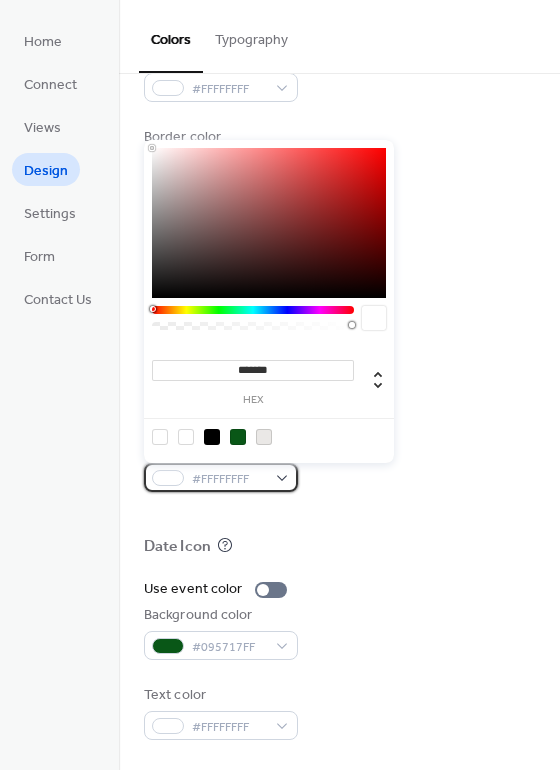 click on "#FFFFFFFF" at bounding box center (221, 477) 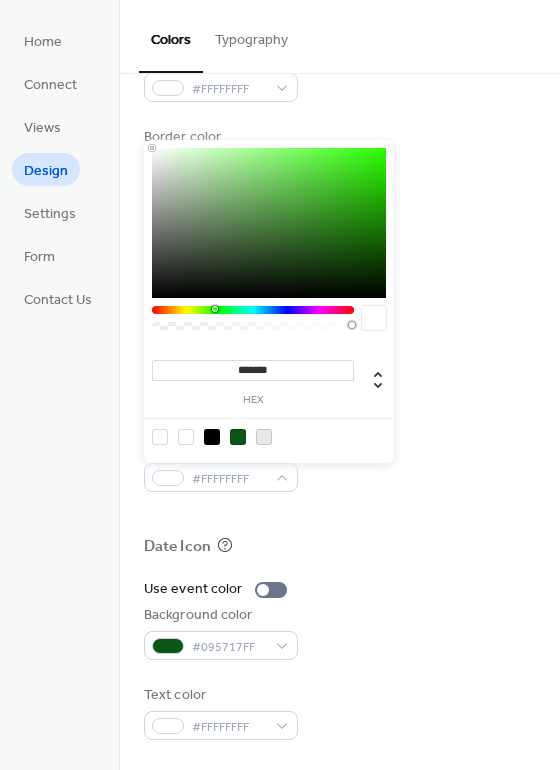 click at bounding box center [253, 310] 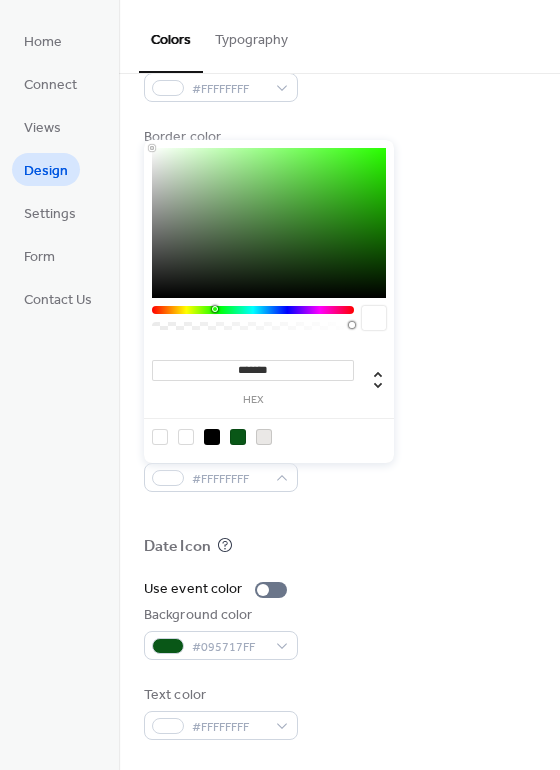 click at bounding box center [269, 223] 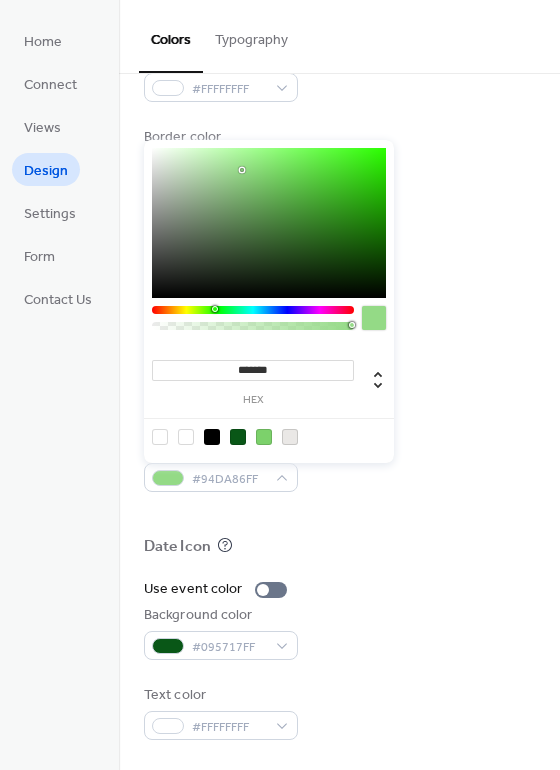 click at bounding box center [269, 223] 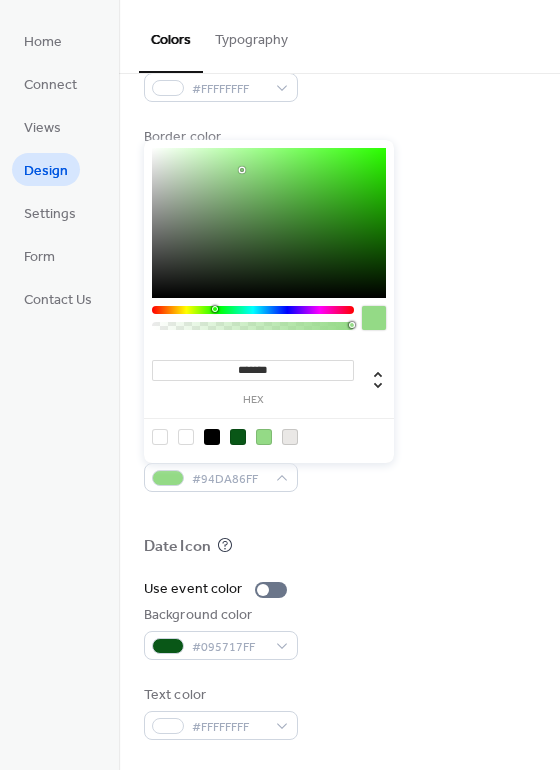 drag, startPoint x: 293, startPoint y: 366, endPoint x: 124, endPoint y: 374, distance: 169.18924 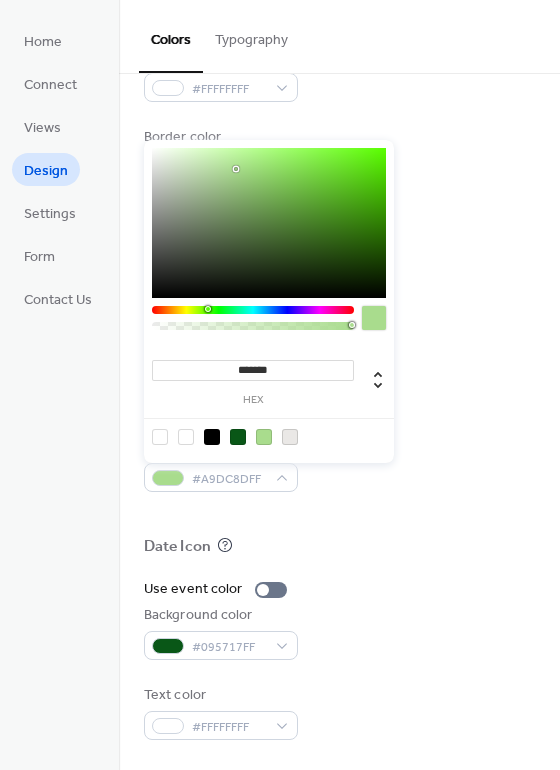 type on "*******" 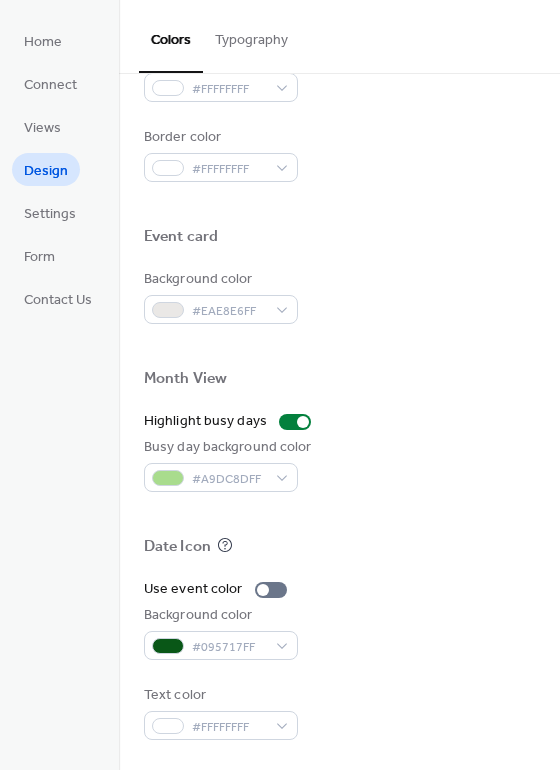 click on "Busy day background color #A9DC8DFF" at bounding box center [339, 464] 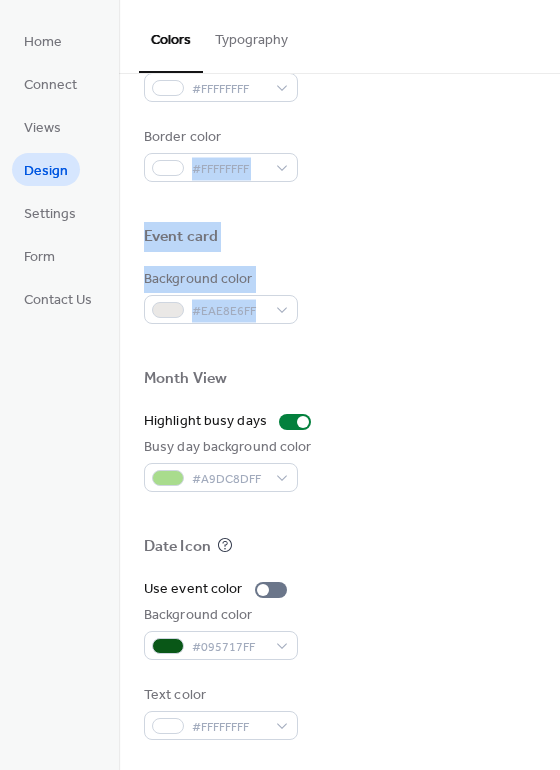 drag, startPoint x: 552, startPoint y: 317, endPoint x: 543, endPoint y: 133, distance: 184.21997 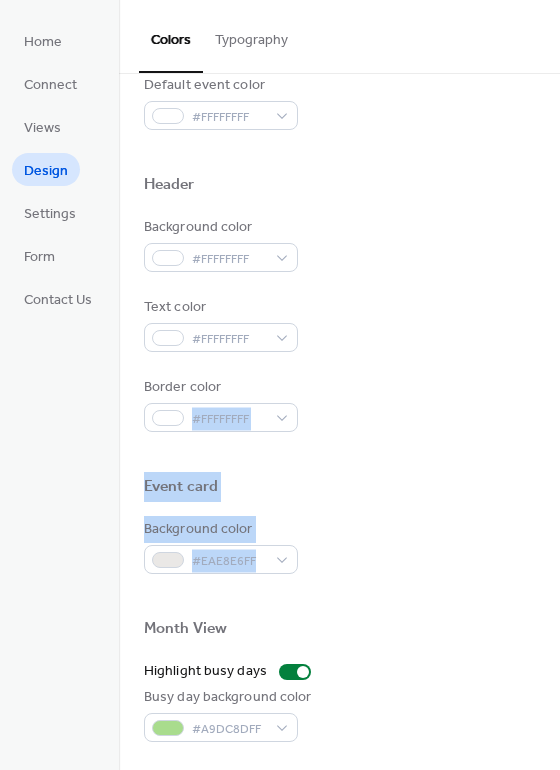 scroll, scrollTop: 655, scrollLeft: 0, axis: vertical 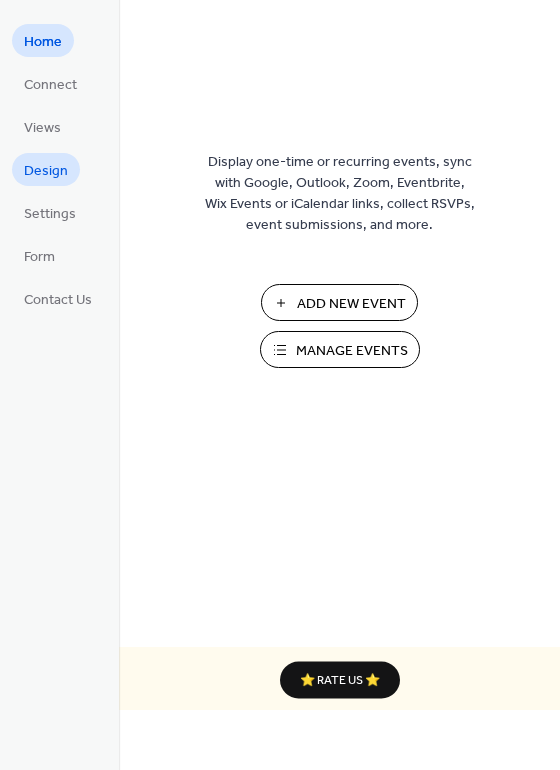 click on "Design" at bounding box center (46, 171) 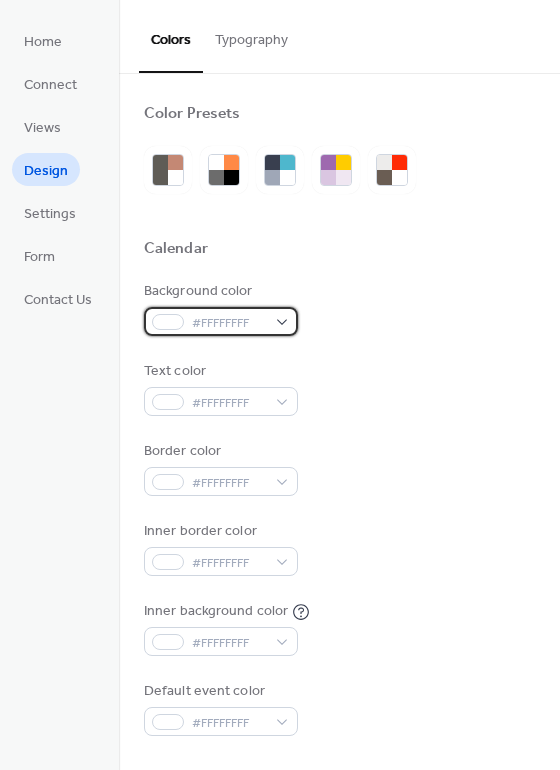 click on "#FFFFFFFF" at bounding box center (221, 321) 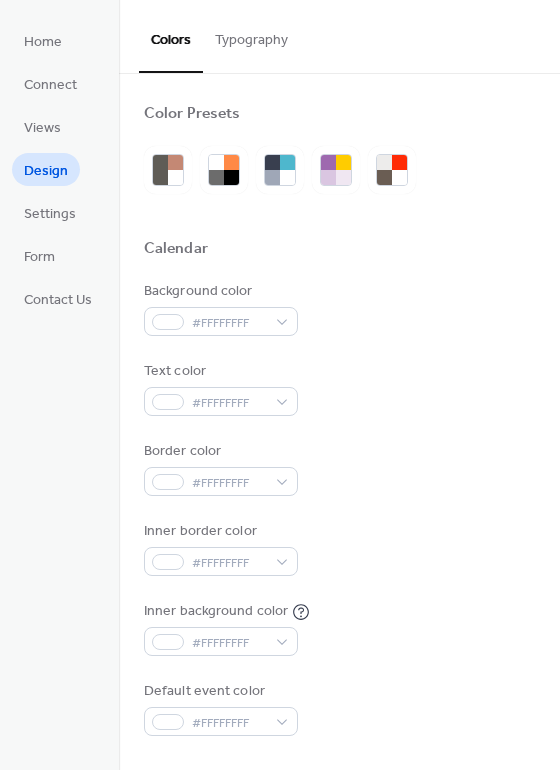 drag, startPoint x: 553, startPoint y: 209, endPoint x: 555, endPoint y: 225, distance: 16.124516 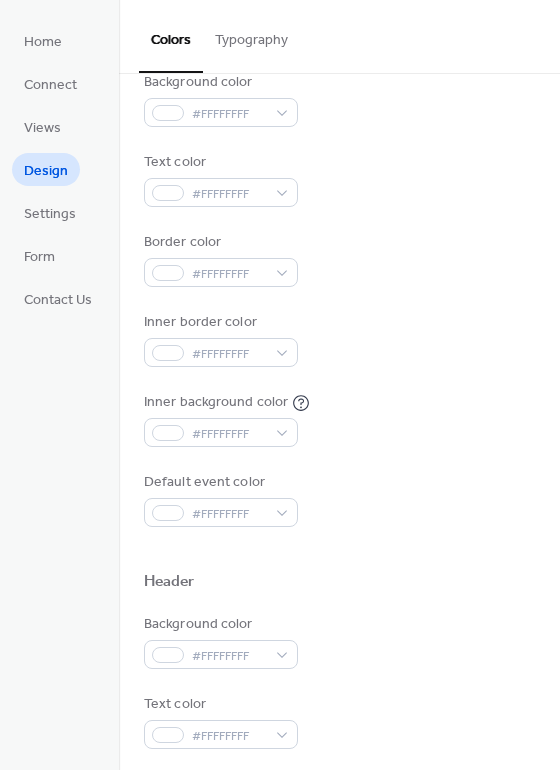 scroll, scrollTop: 212, scrollLeft: 0, axis: vertical 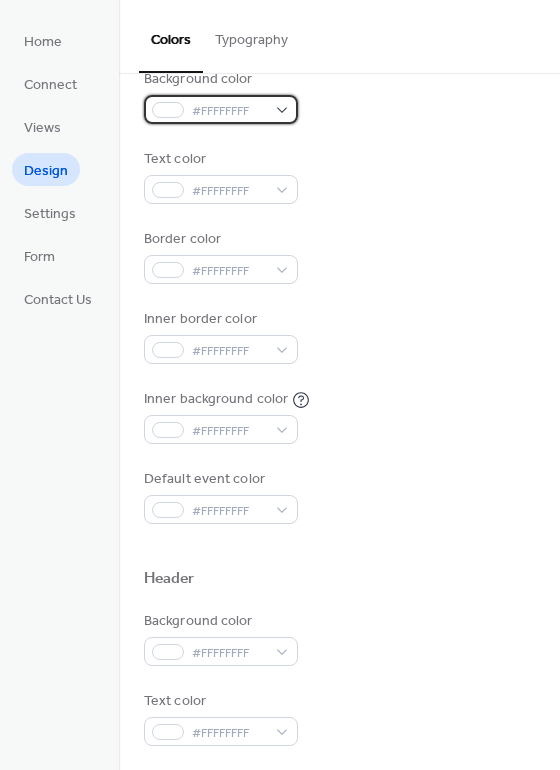 click on "#FFFFFFFF" at bounding box center (221, 109) 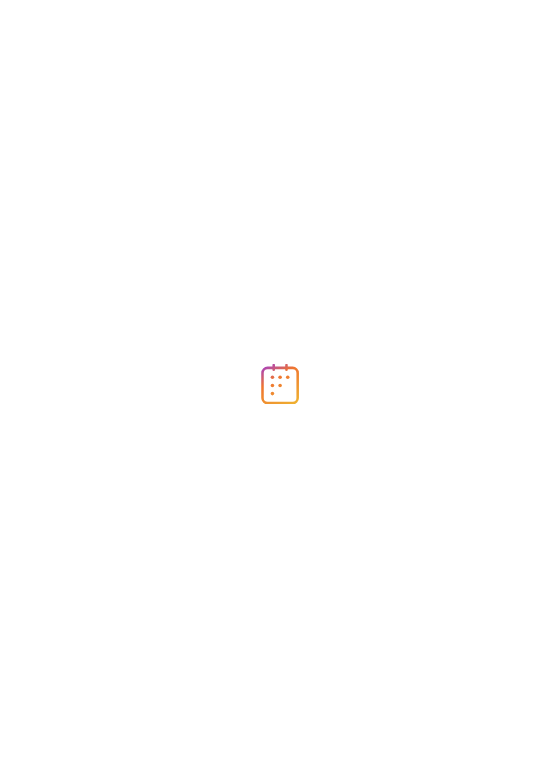scroll, scrollTop: 0, scrollLeft: 0, axis: both 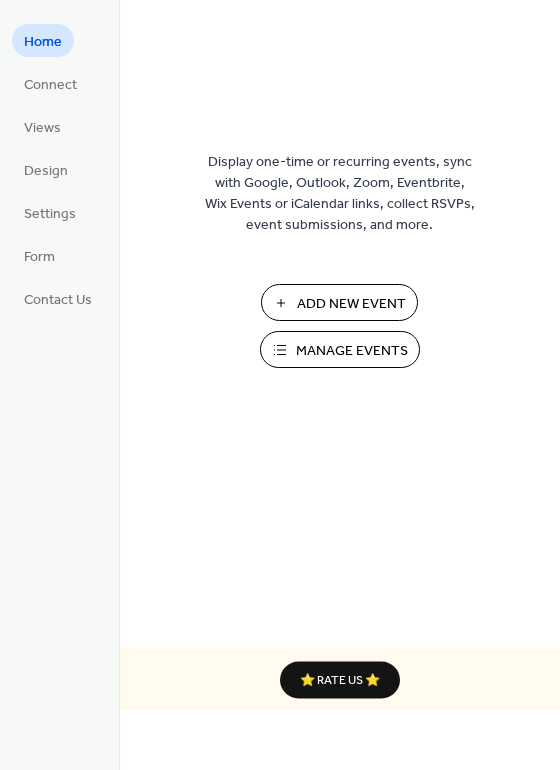 click on "Manage Events" at bounding box center (352, 351) 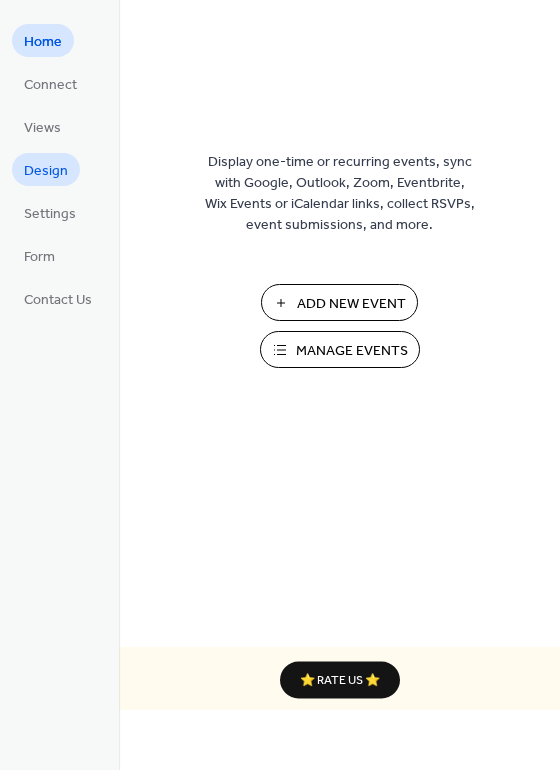 click on "Design" at bounding box center (46, 171) 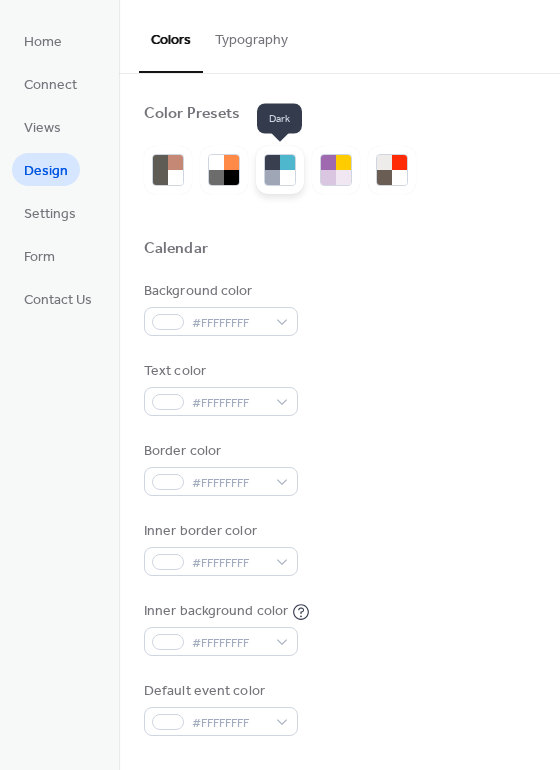 click at bounding box center (272, 162) 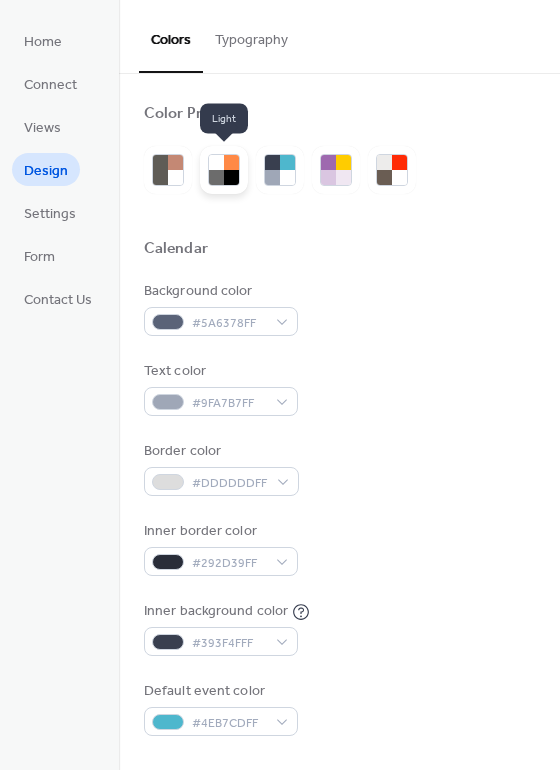 click at bounding box center (216, 177) 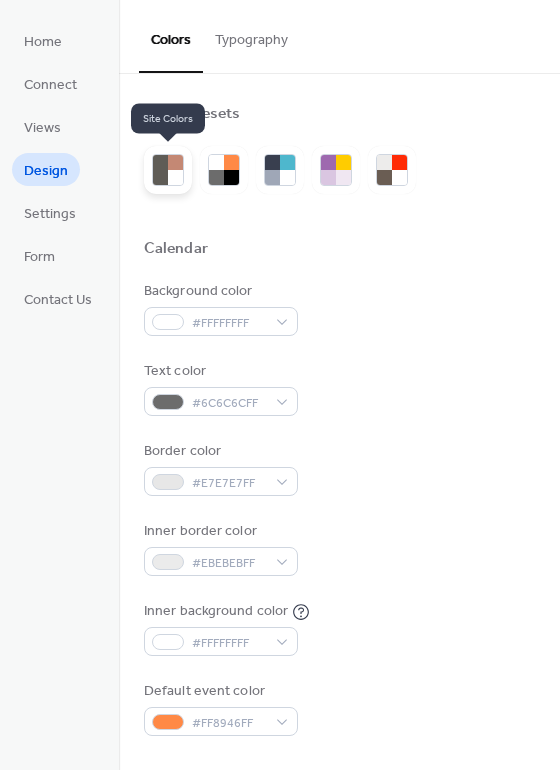 click at bounding box center [175, 177] 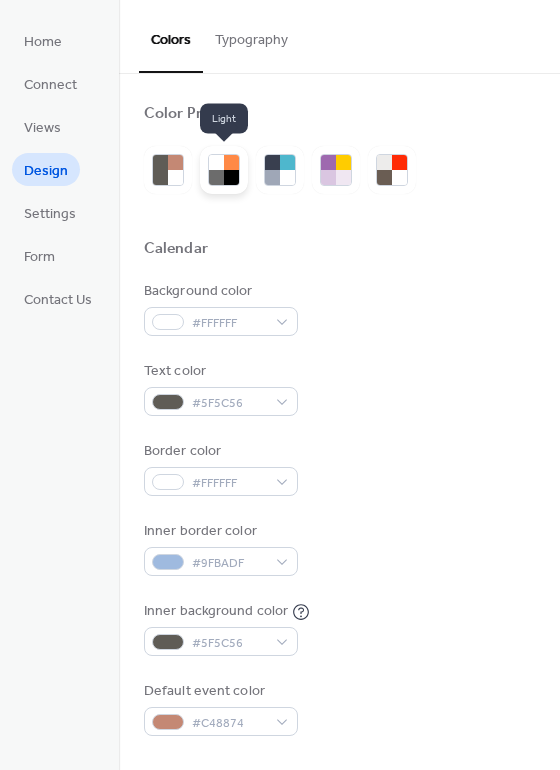 click at bounding box center [216, 177] 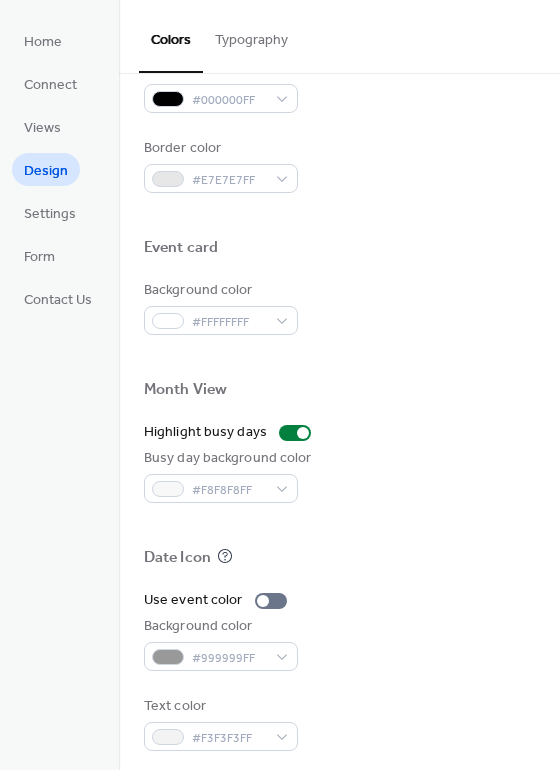 scroll, scrollTop: 856, scrollLeft: 0, axis: vertical 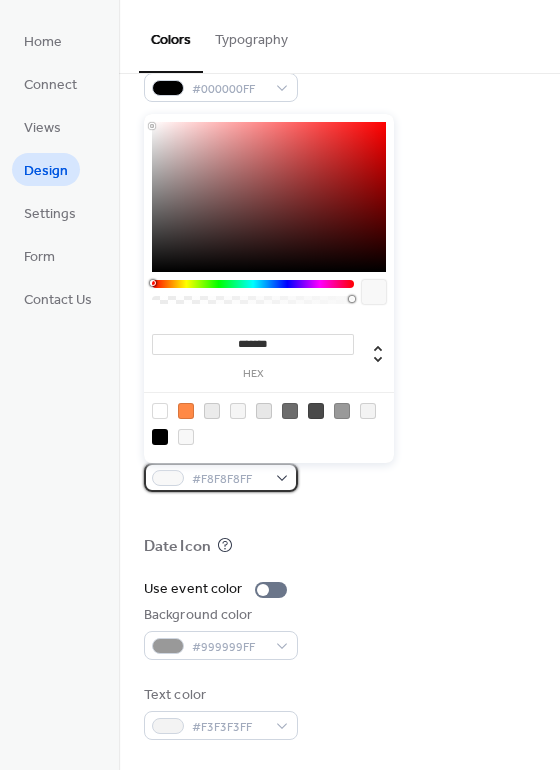 click on "#F8F8F8FF" at bounding box center [221, 477] 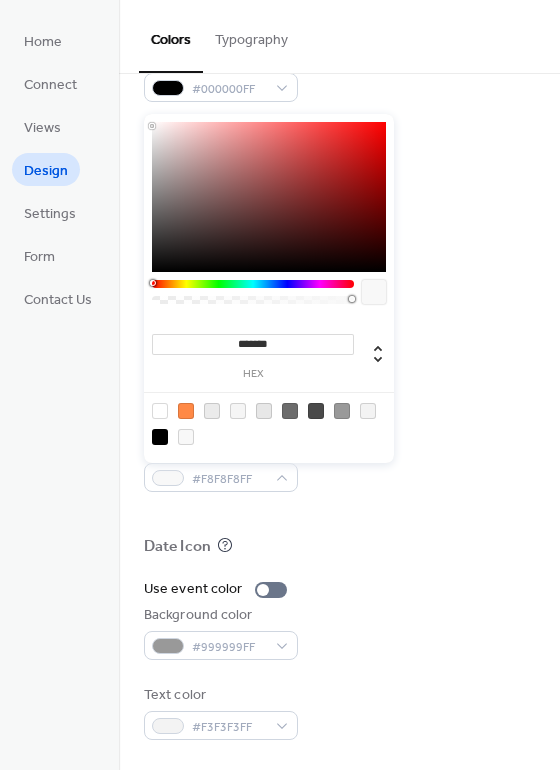 click on "*******" at bounding box center [253, 344] 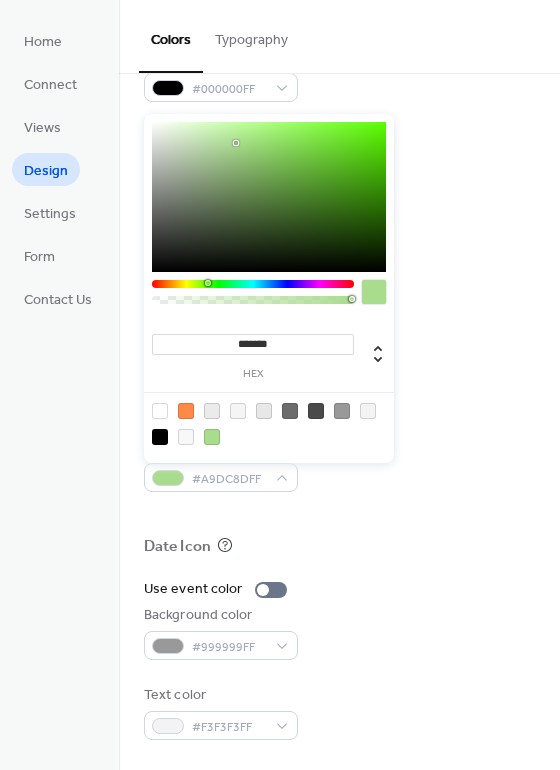 type on "*******" 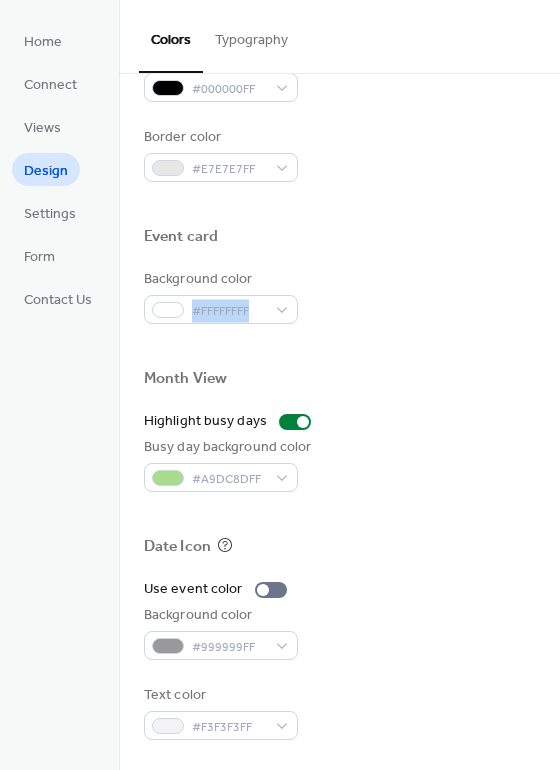 drag, startPoint x: 553, startPoint y: 311, endPoint x: 552, endPoint y: 269, distance: 42.0119 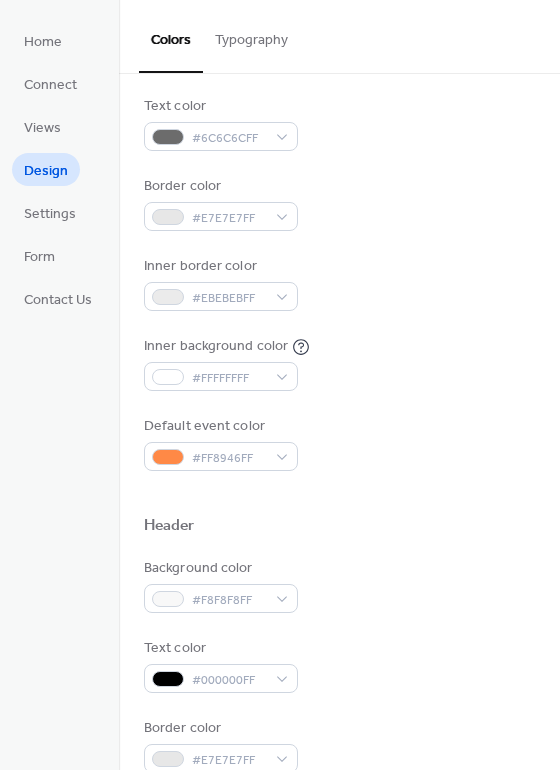 scroll, scrollTop: 247, scrollLeft: 0, axis: vertical 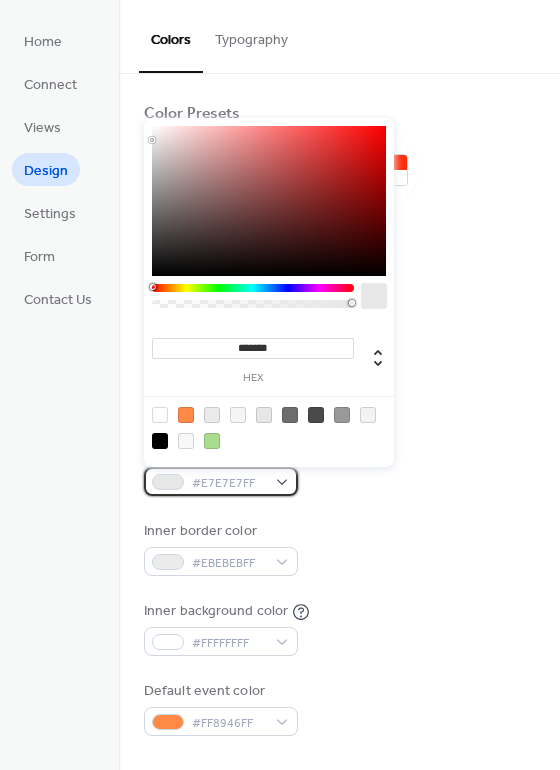 click on "#E7E7E7FF" at bounding box center [221, 481] 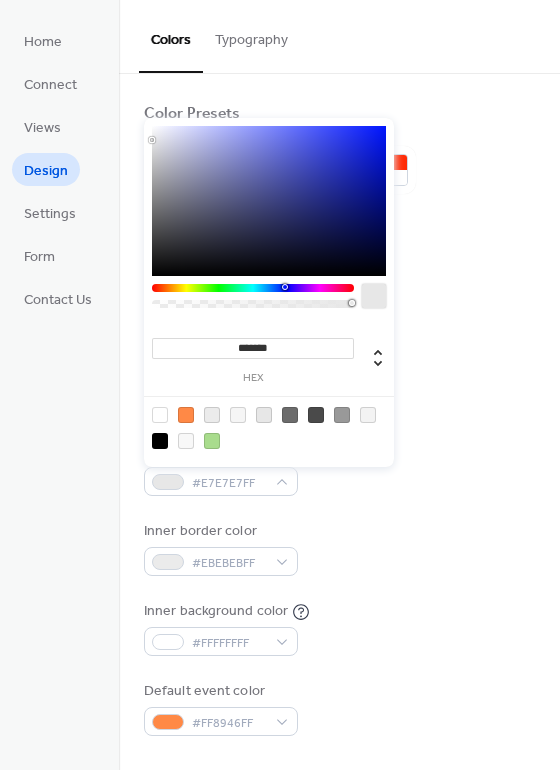 click at bounding box center [253, 288] 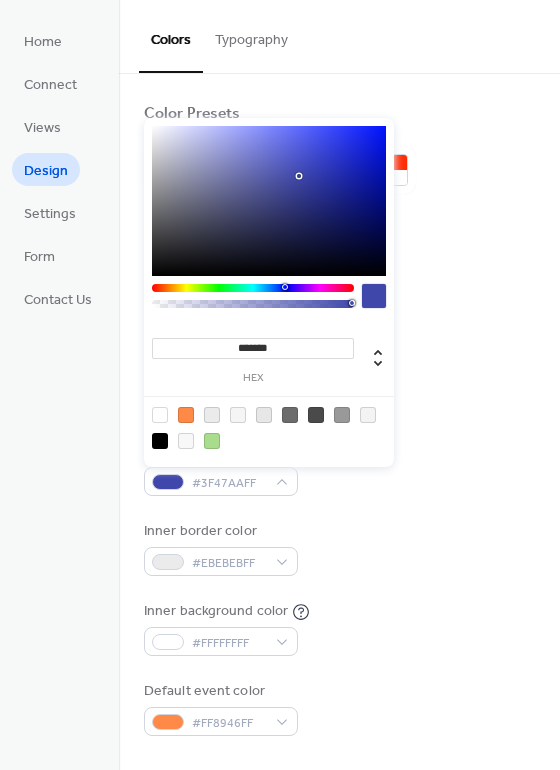 click at bounding box center [269, 201] 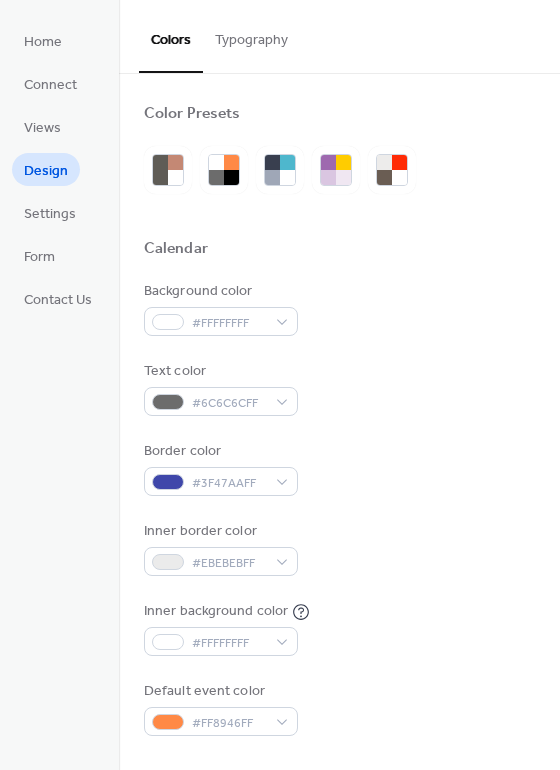 click on "Color Presets Calendar Background color #FFFFFFFF Text color #6C6C6CFF Border color #3F47AAFF Inner border color #EBEBEBFF Inner background color #FFFFFFFF Default event color #FF8946FF Header Background color #F8F8F8FF Text color #000000FF Border color #E7E7E7FF Event card Background color #FFFFFFFF Month View Highlight busy days Busy day background color #A9DC8DFF Date Icon   Use event color Background color #999999FF Text color #F3F3F3FF" at bounding box center (339, 850) 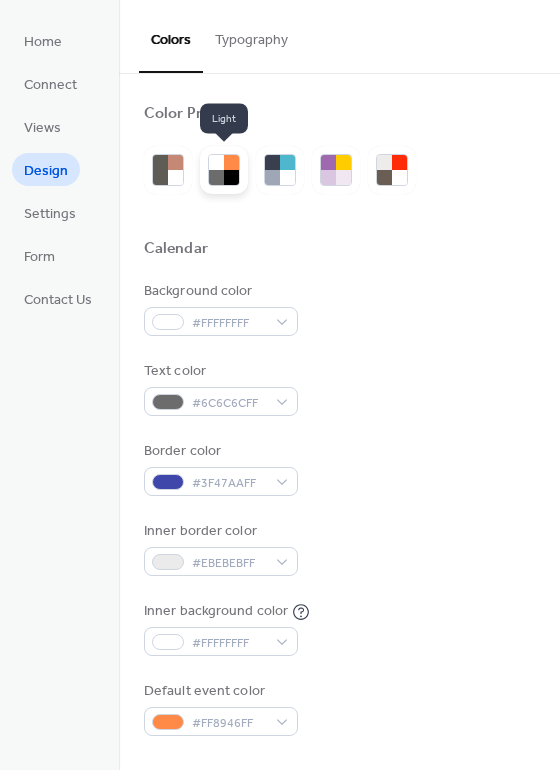 click at bounding box center [231, 162] 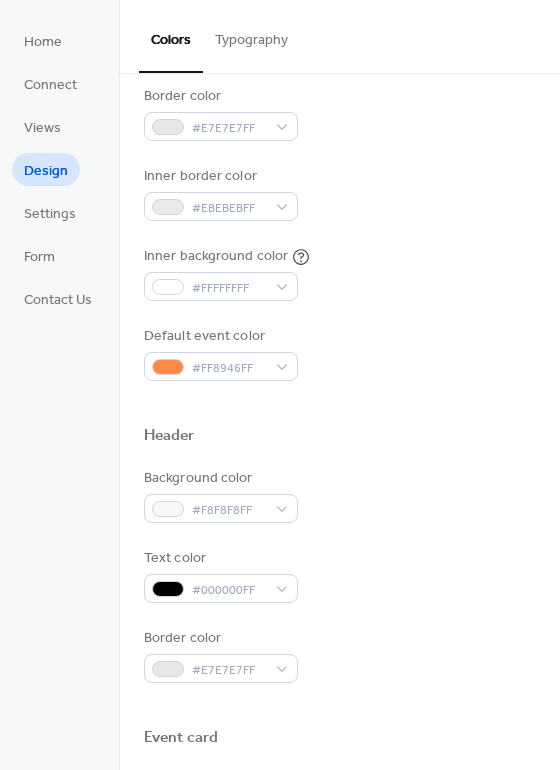 scroll, scrollTop: 364, scrollLeft: 0, axis: vertical 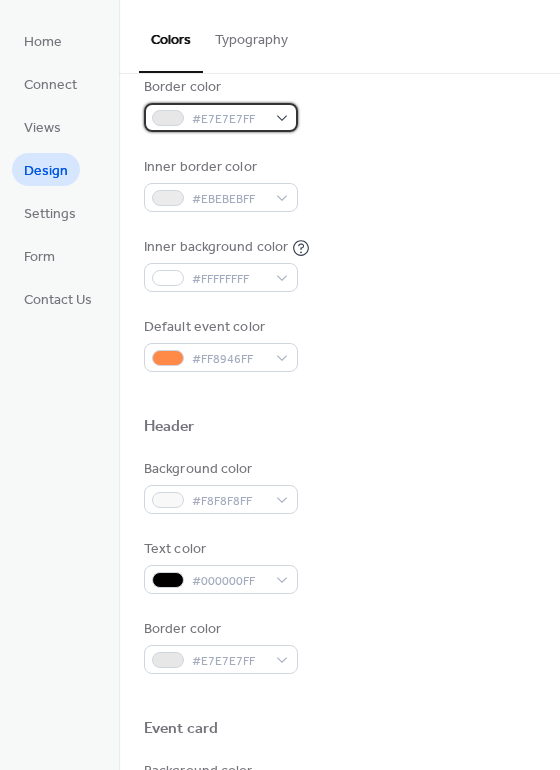 click on "#E7E7E7FF" at bounding box center [221, 117] 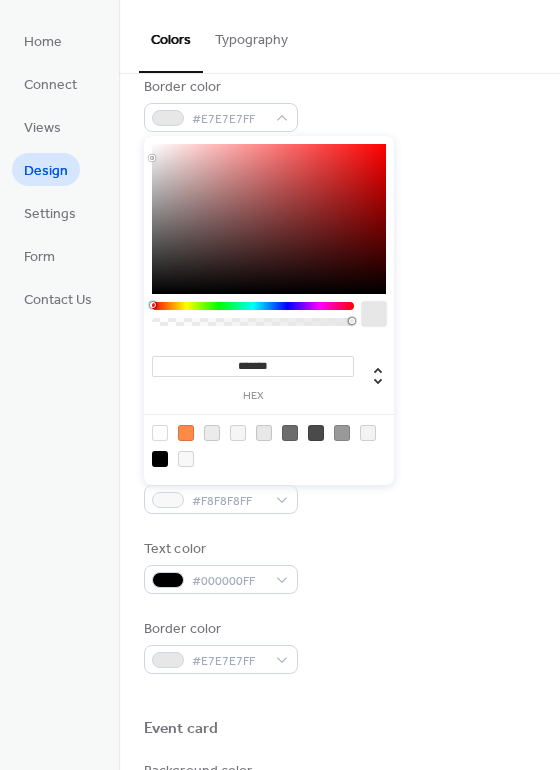 type on "*******" 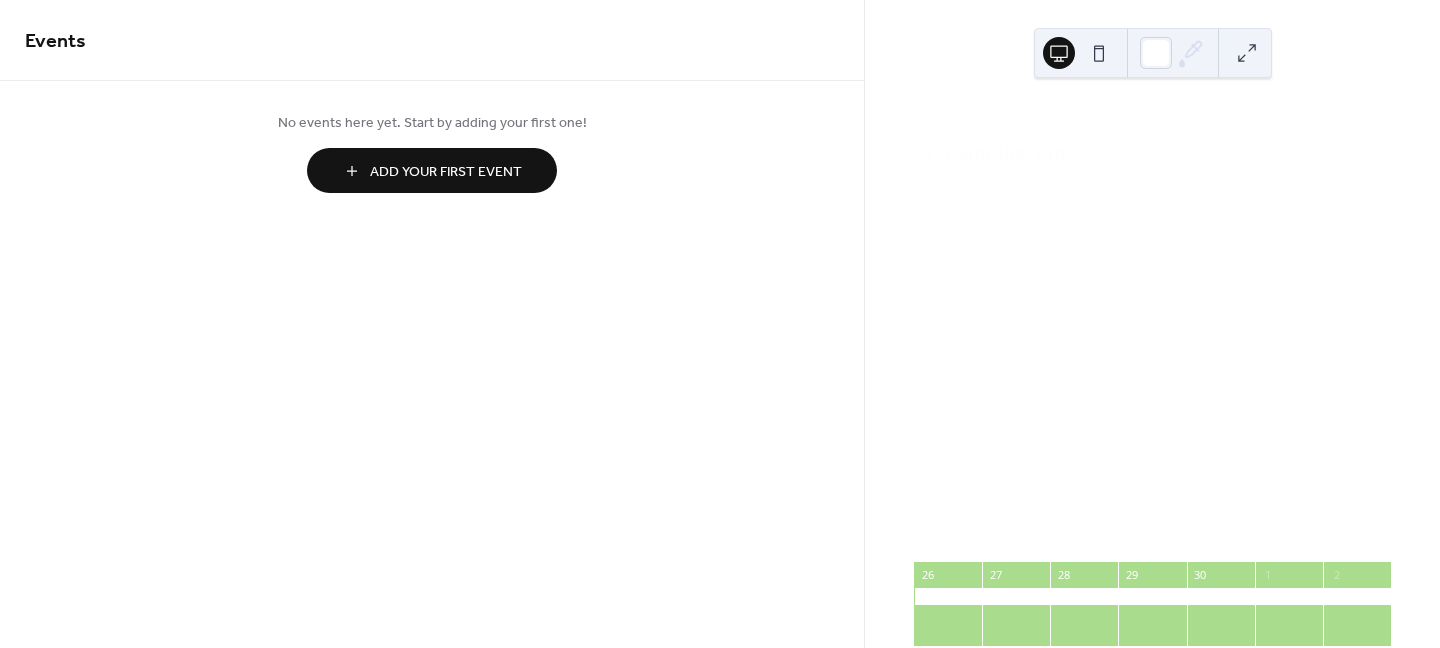 scroll, scrollTop: 0, scrollLeft: 0, axis: both 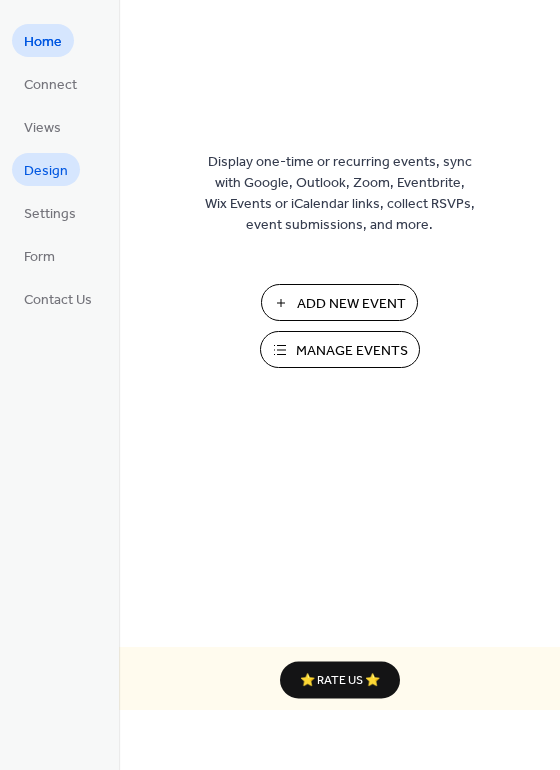 click on "Design" at bounding box center [46, 171] 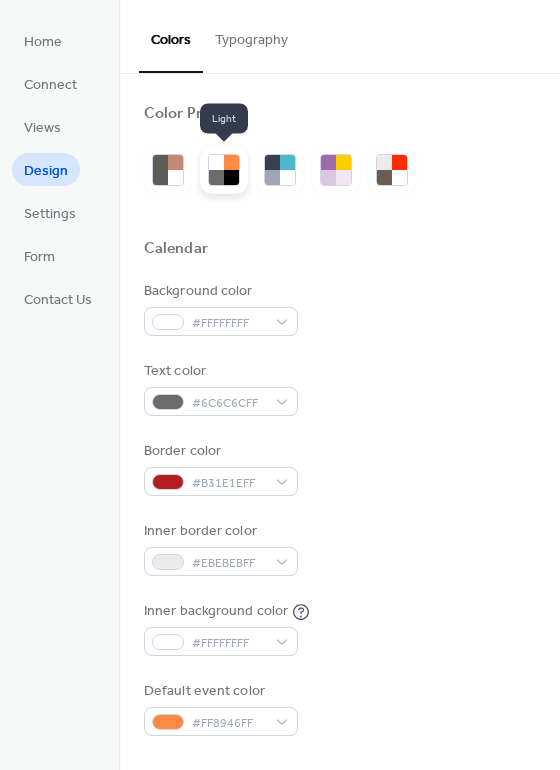 click at bounding box center [231, 177] 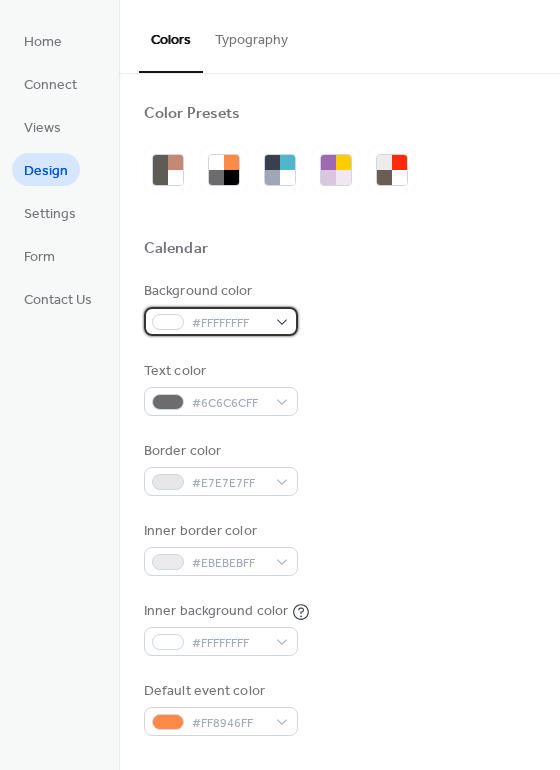 click on "#FFFFFFFF" at bounding box center [221, 321] 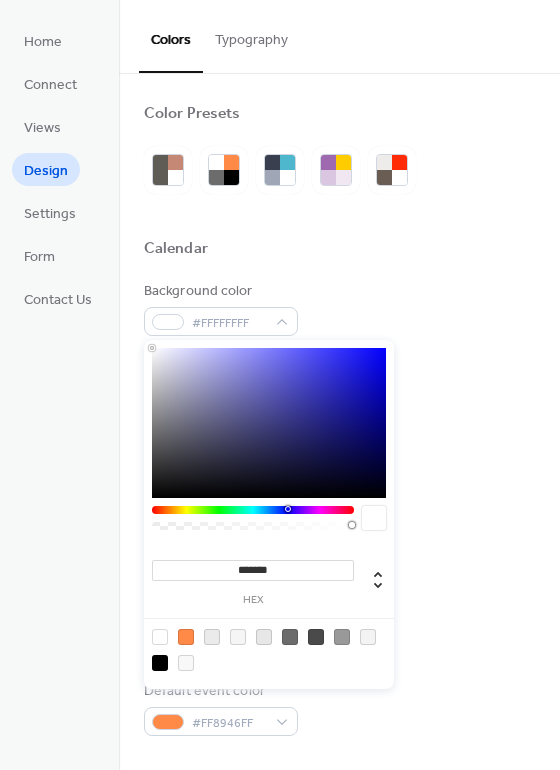 click at bounding box center (253, 510) 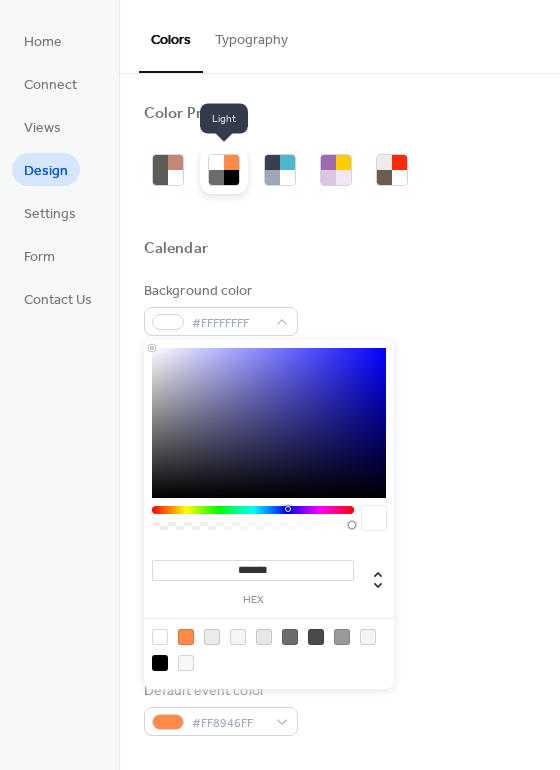 click at bounding box center (216, 162) 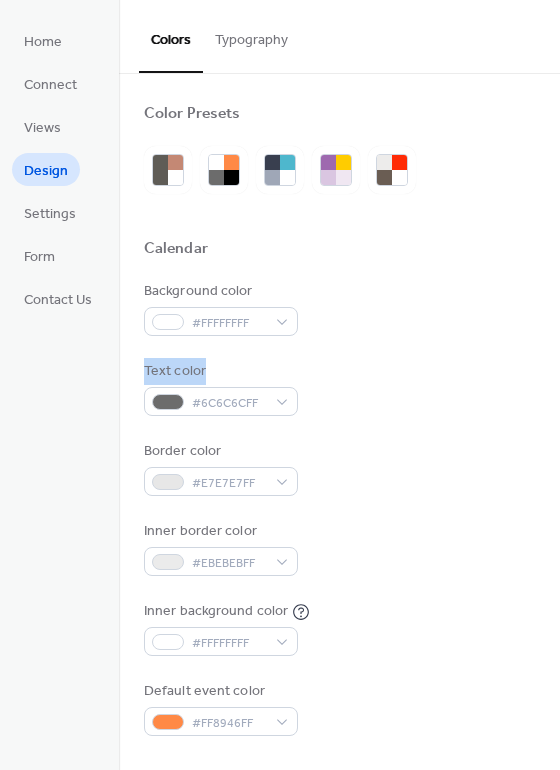 drag, startPoint x: 553, startPoint y: 315, endPoint x: 556, endPoint y: 351, distance: 36.124783 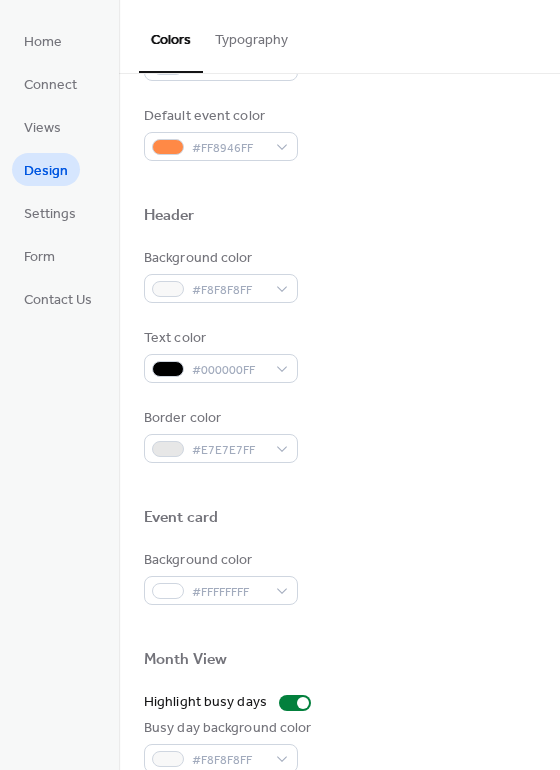 scroll, scrollTop: 598, scrollLeft: 0, axis: vertical 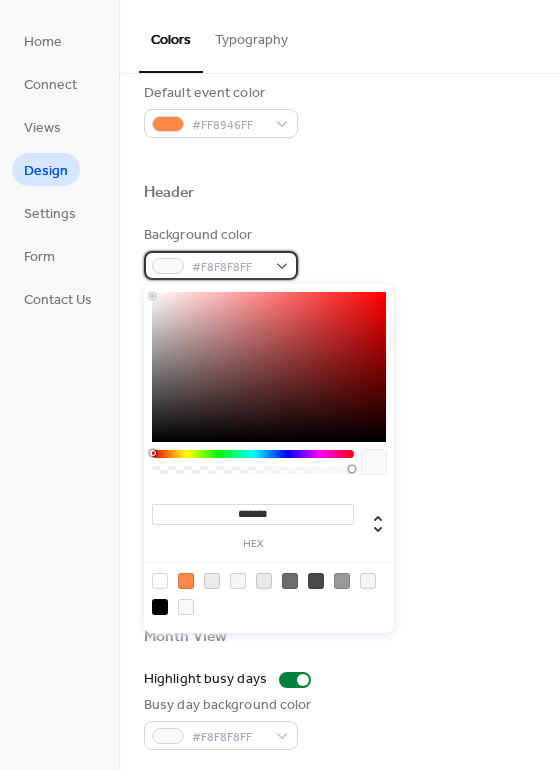 click on "#F8F8F8FF" at bounding box center [221, 265] 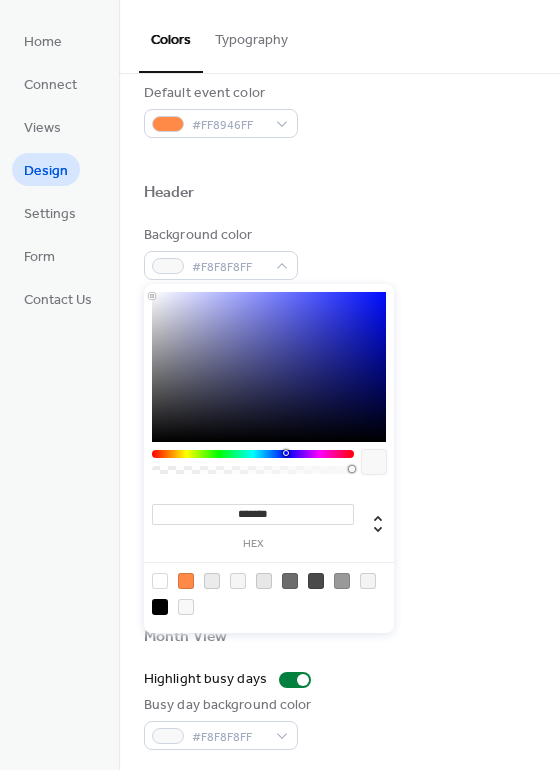 click at bounding box center (253, 454) 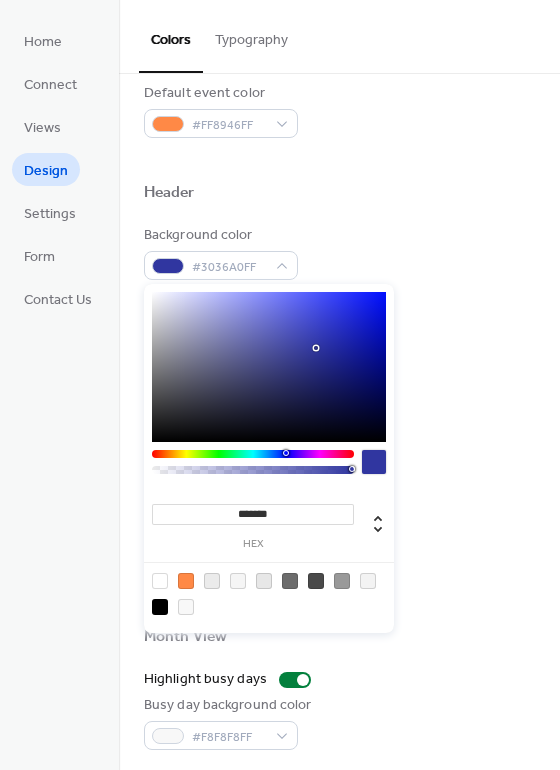 click at bounding box center [269, 367] 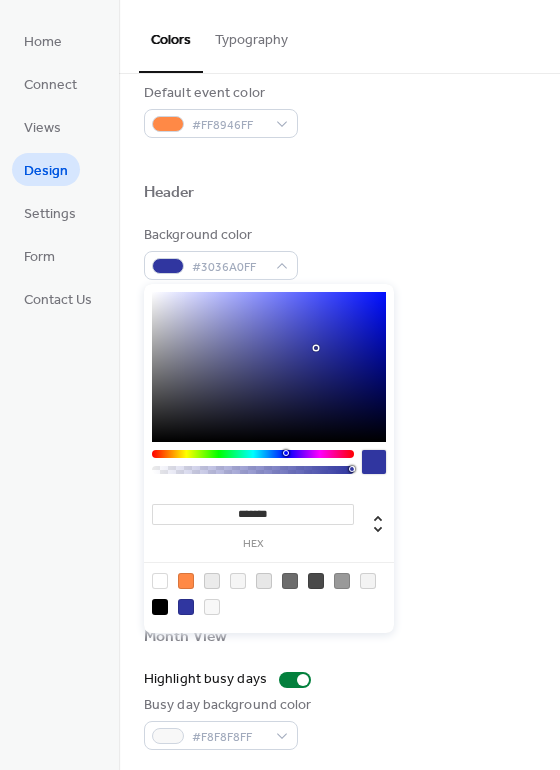 click at bounding box center [269, 367] 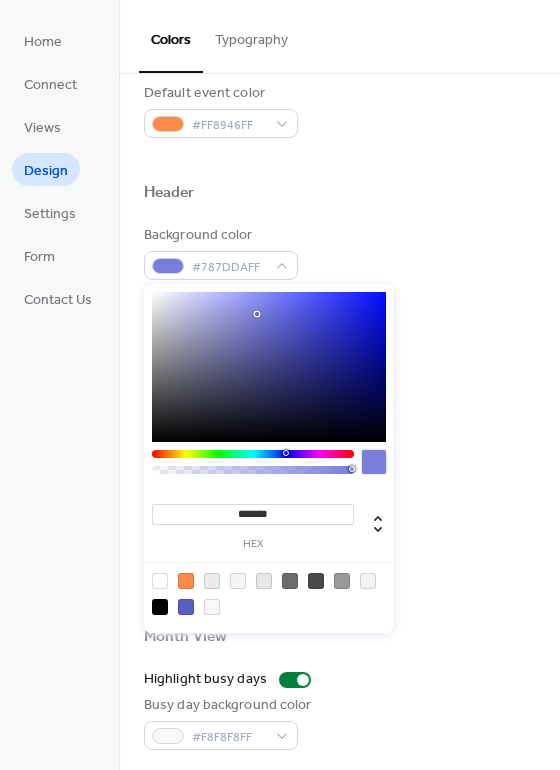 click at bounding box center [269, 367] 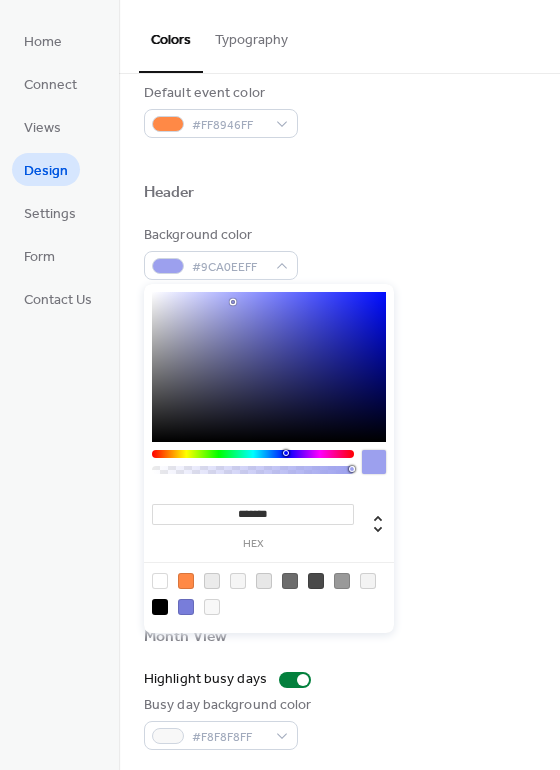 click at bounding box center [269, 367] 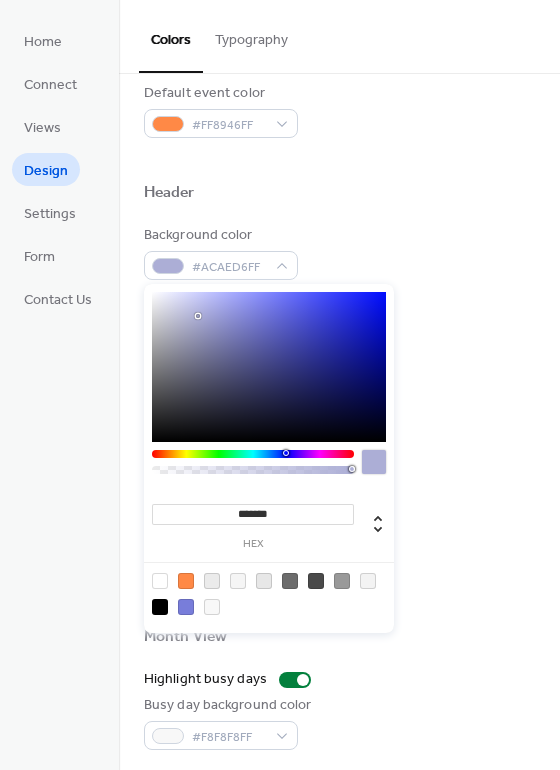 click at bounding box center (269, 367) 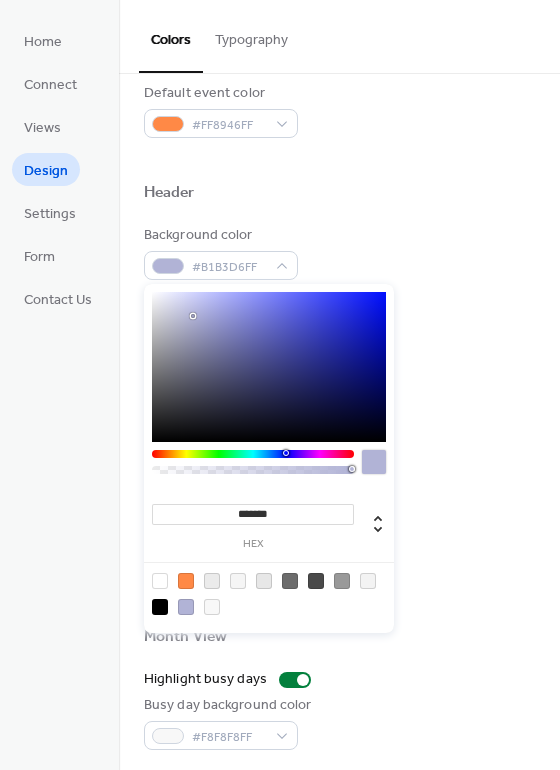 click at bounding box center [269, 367] 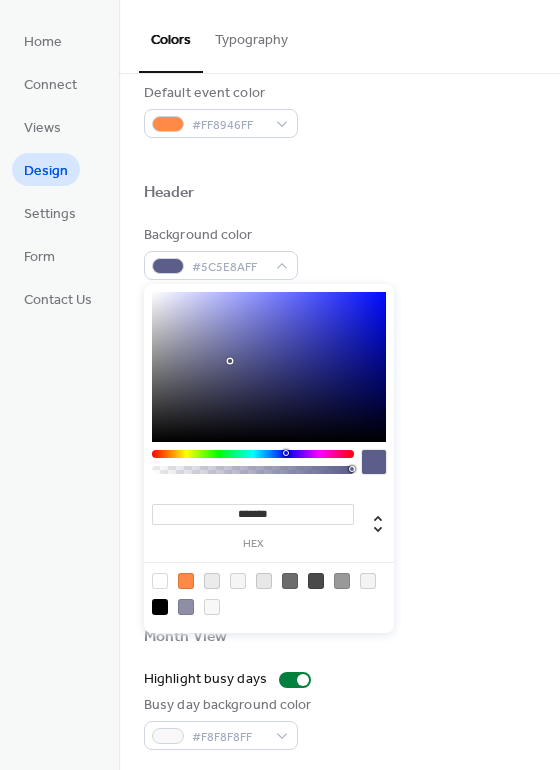 click at bounding box center [269, 367] 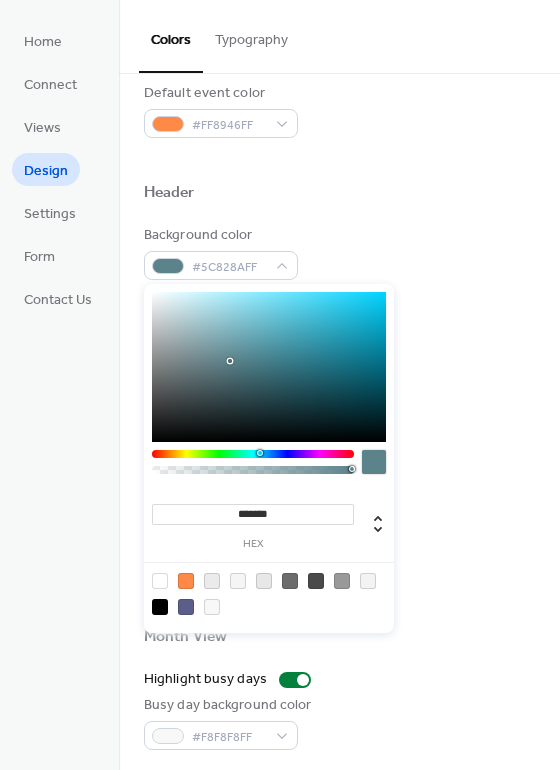 click at bounding box center (253, 454) 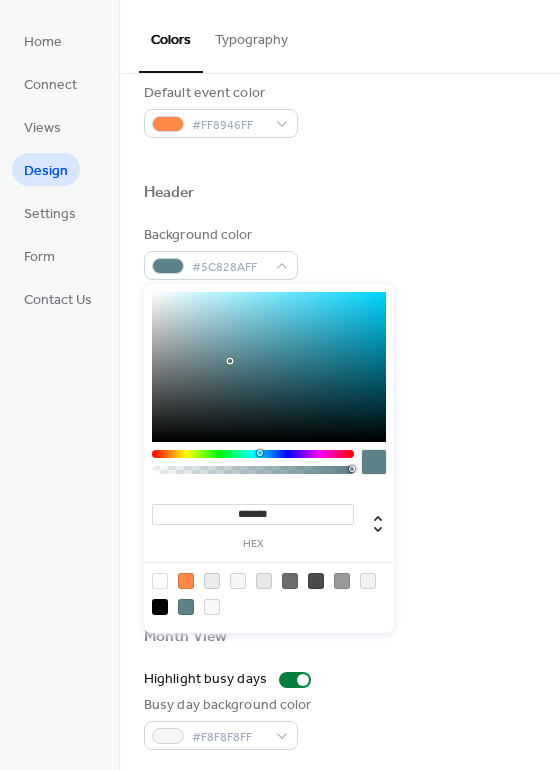 click at bounding box center [253, 454] 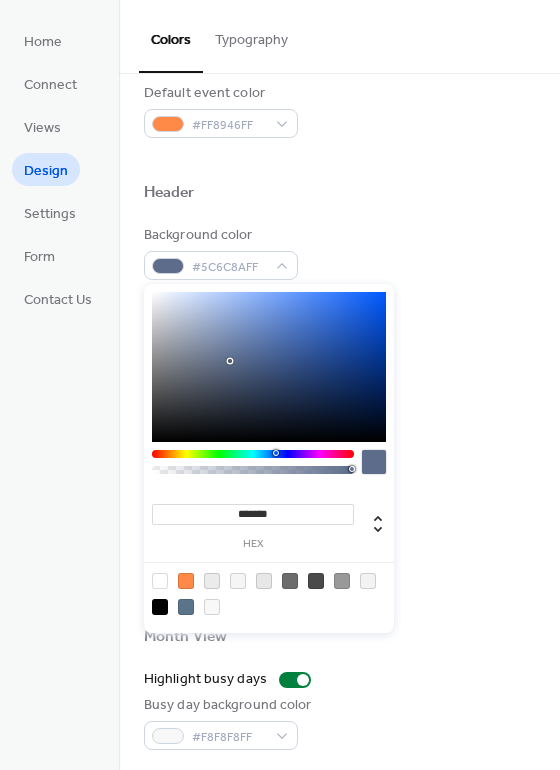 click at bounding box center [278, 453] 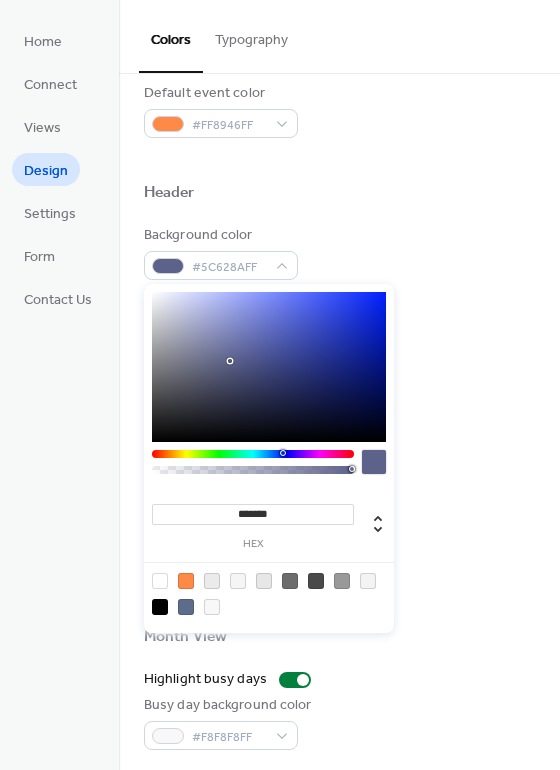 click on "******* hex" at bounding box center (269, 458) 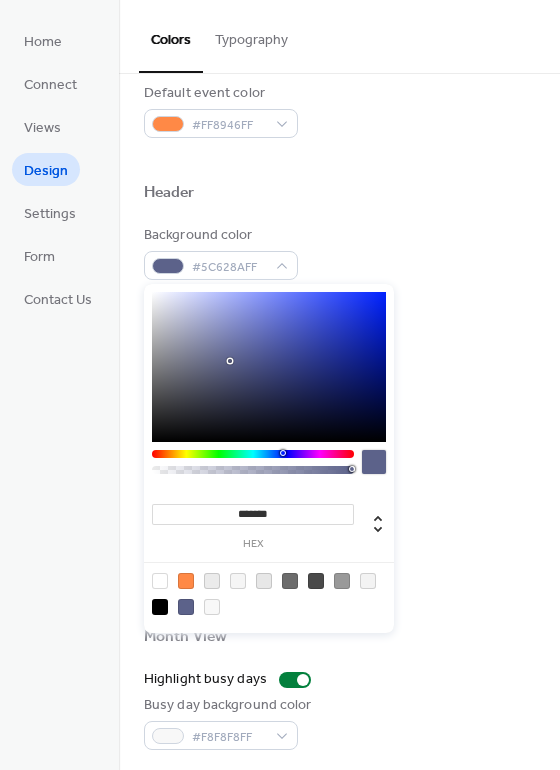 click on "******* hex" at bounding box center (269, 458) 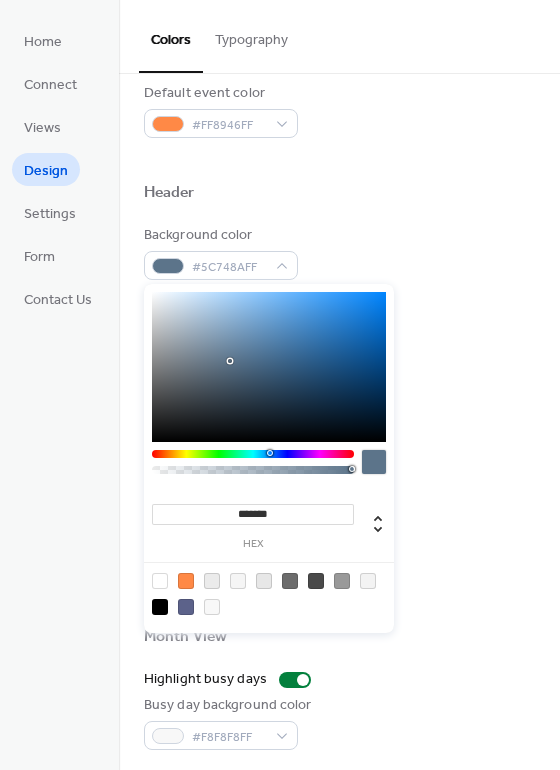 type on "*******" 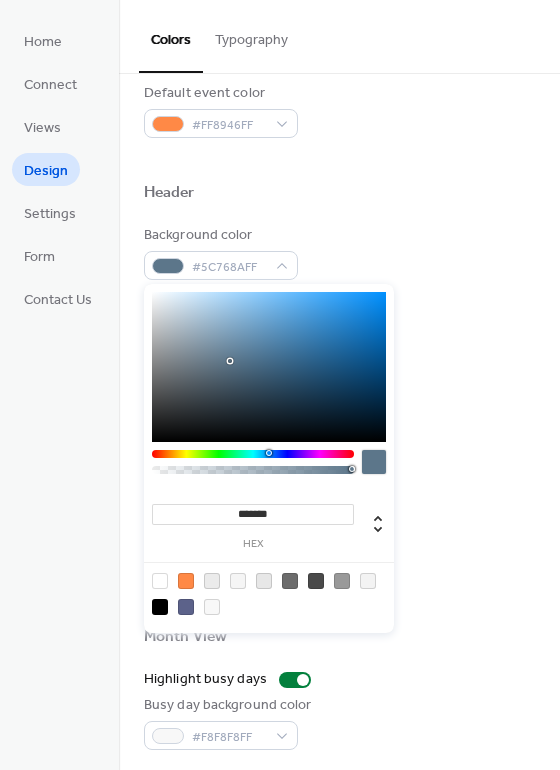 drag, startPoint x: 291, startPoint y: 452, endPoint x: 268, endPoint y: 451, distance: 23.021729 